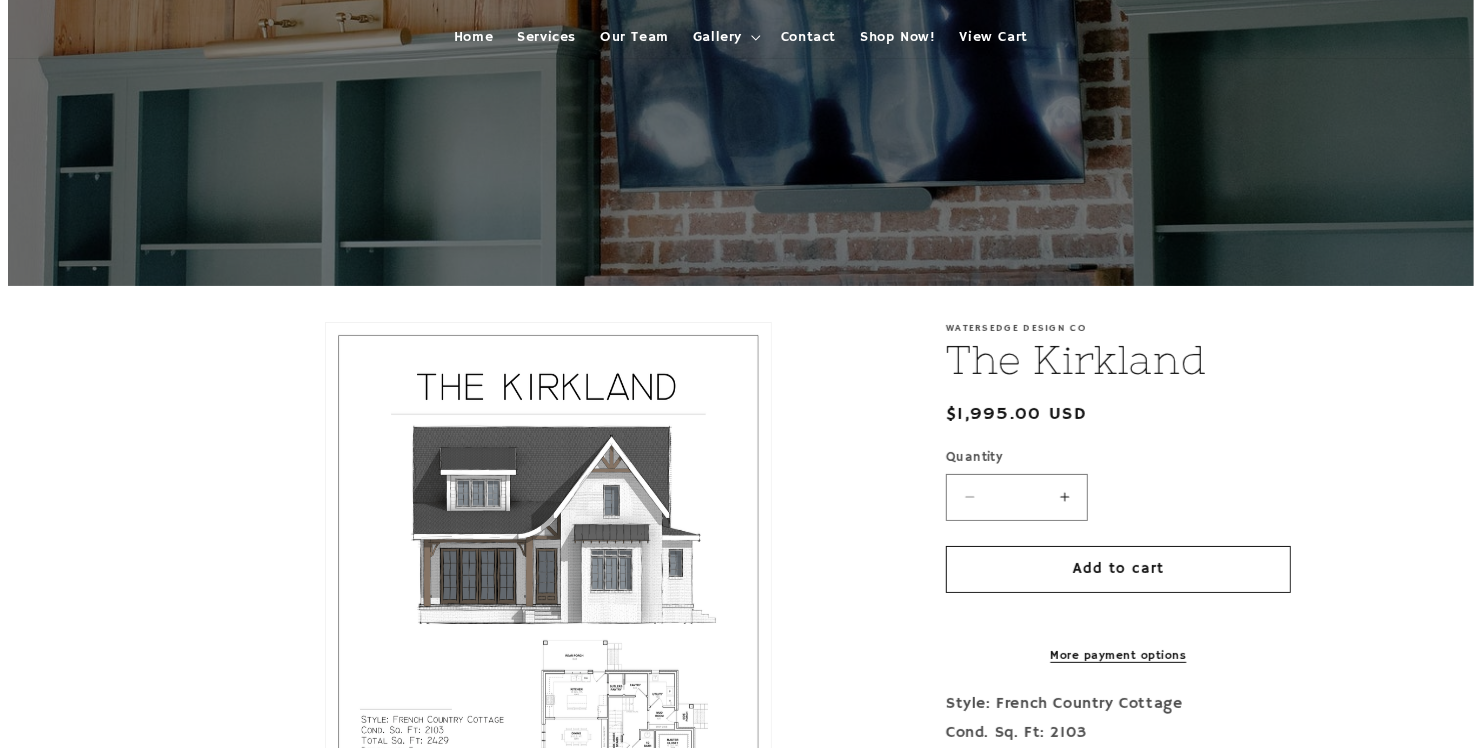 scroll, scrollTop: 300, scrollLeft: 0, axis: vertical 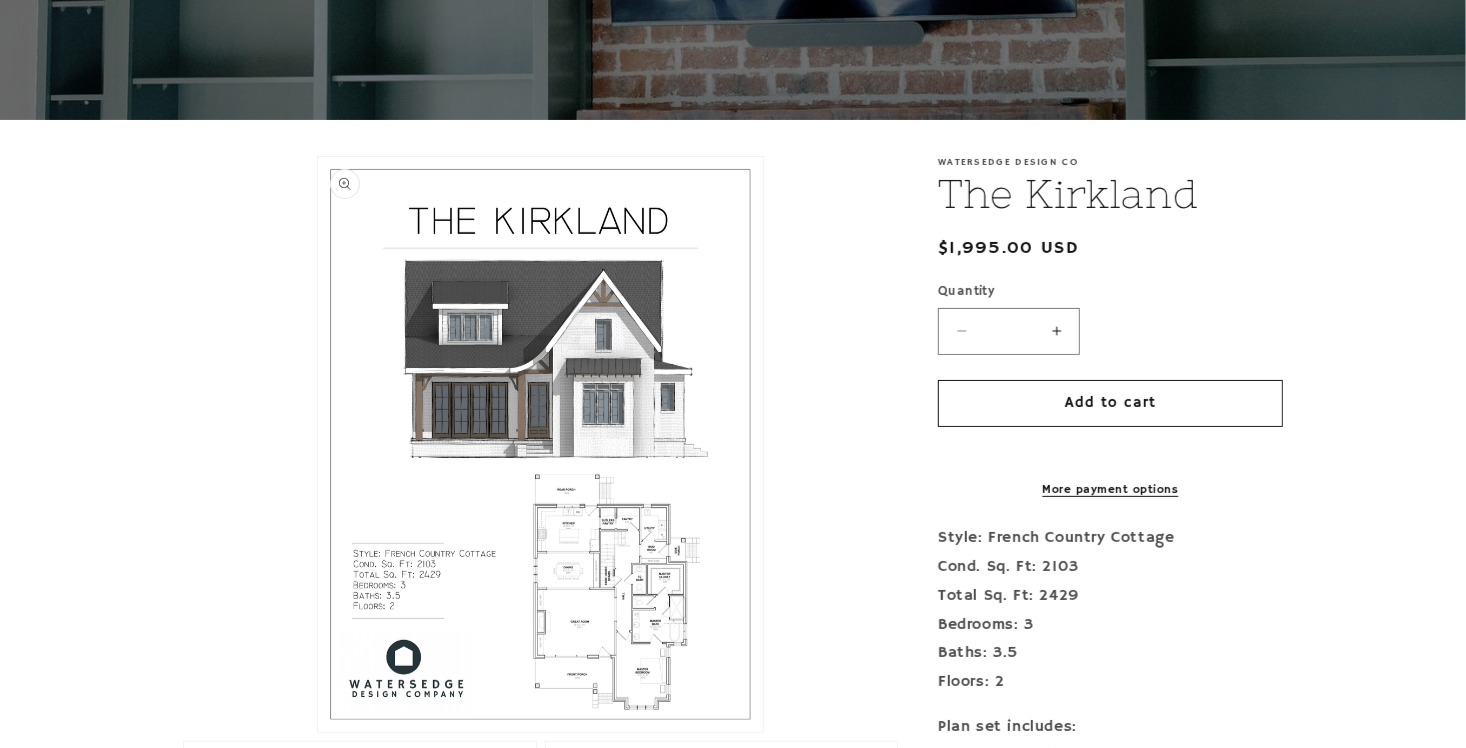 click on "Open media 1 in modal" at bounding box center (318, 732) 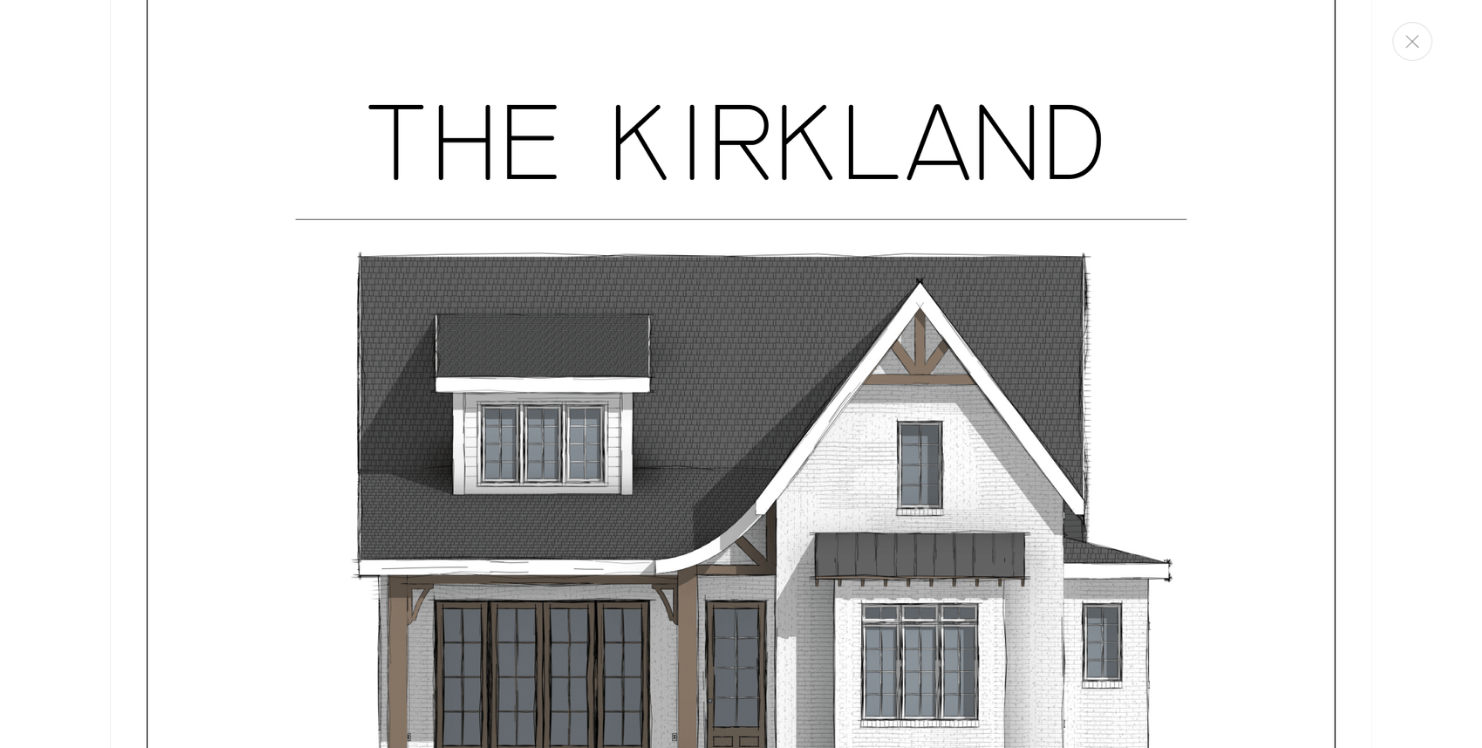 scroll, scrollTop: 0, scrollLeft: 0, axis: both 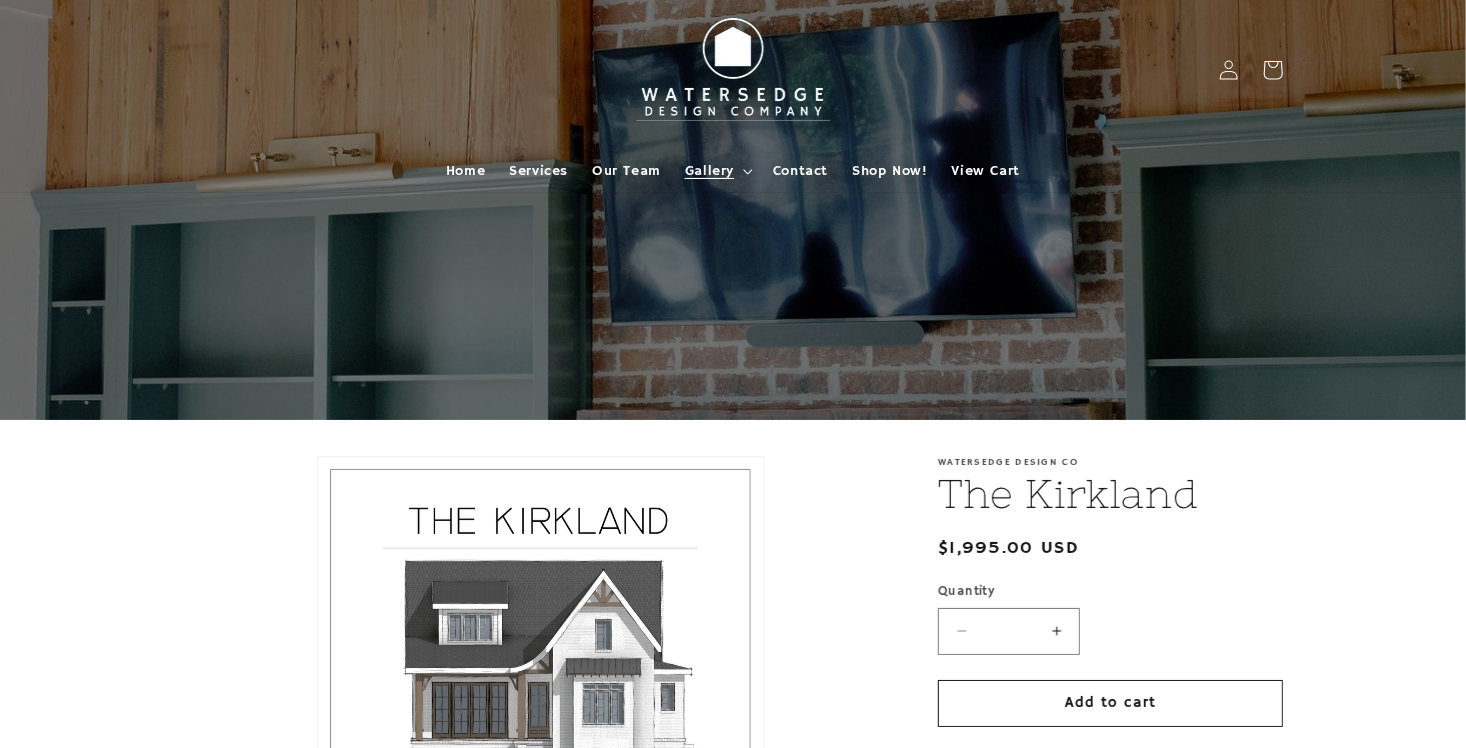 click on "Gallery" at bounding box center (709, 171) 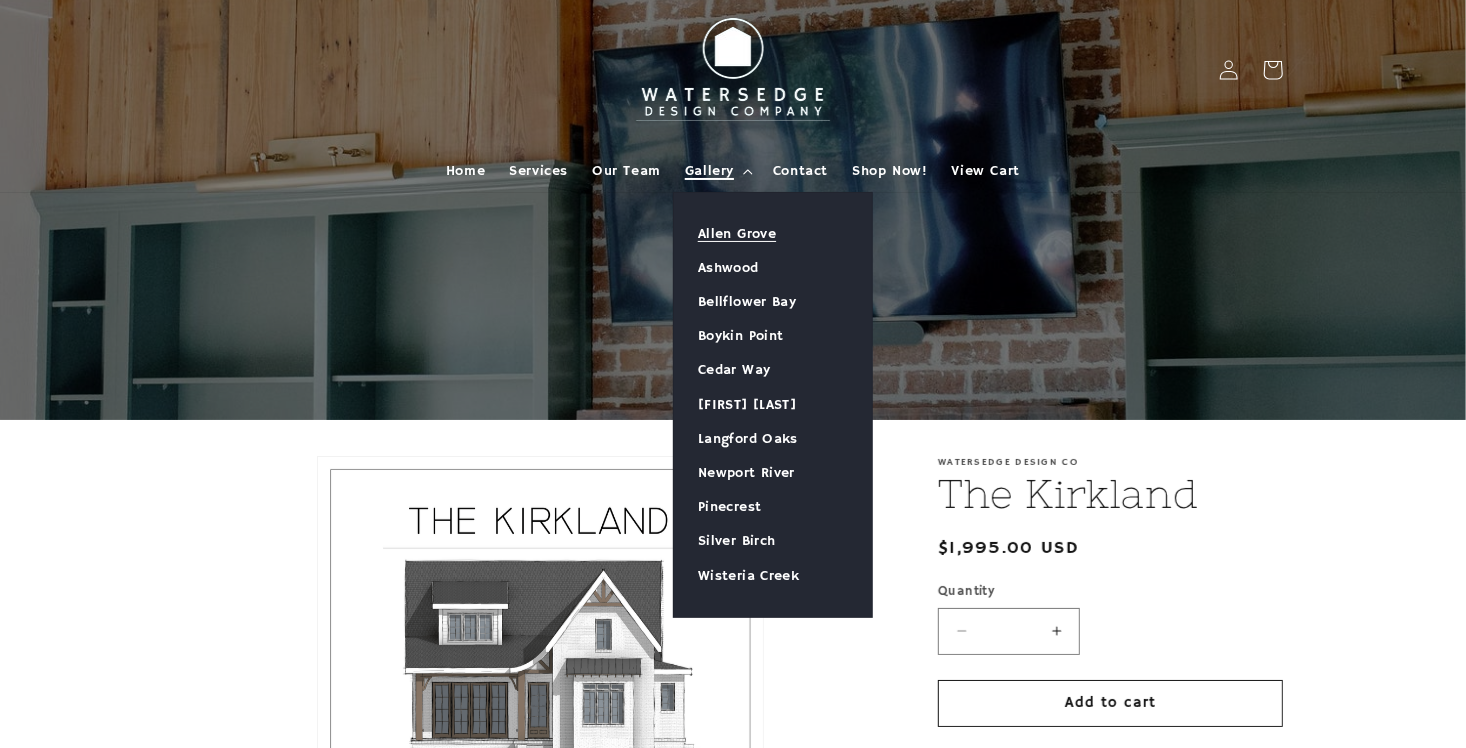 click on "Allen Grove" at bounding box center [773, 234] 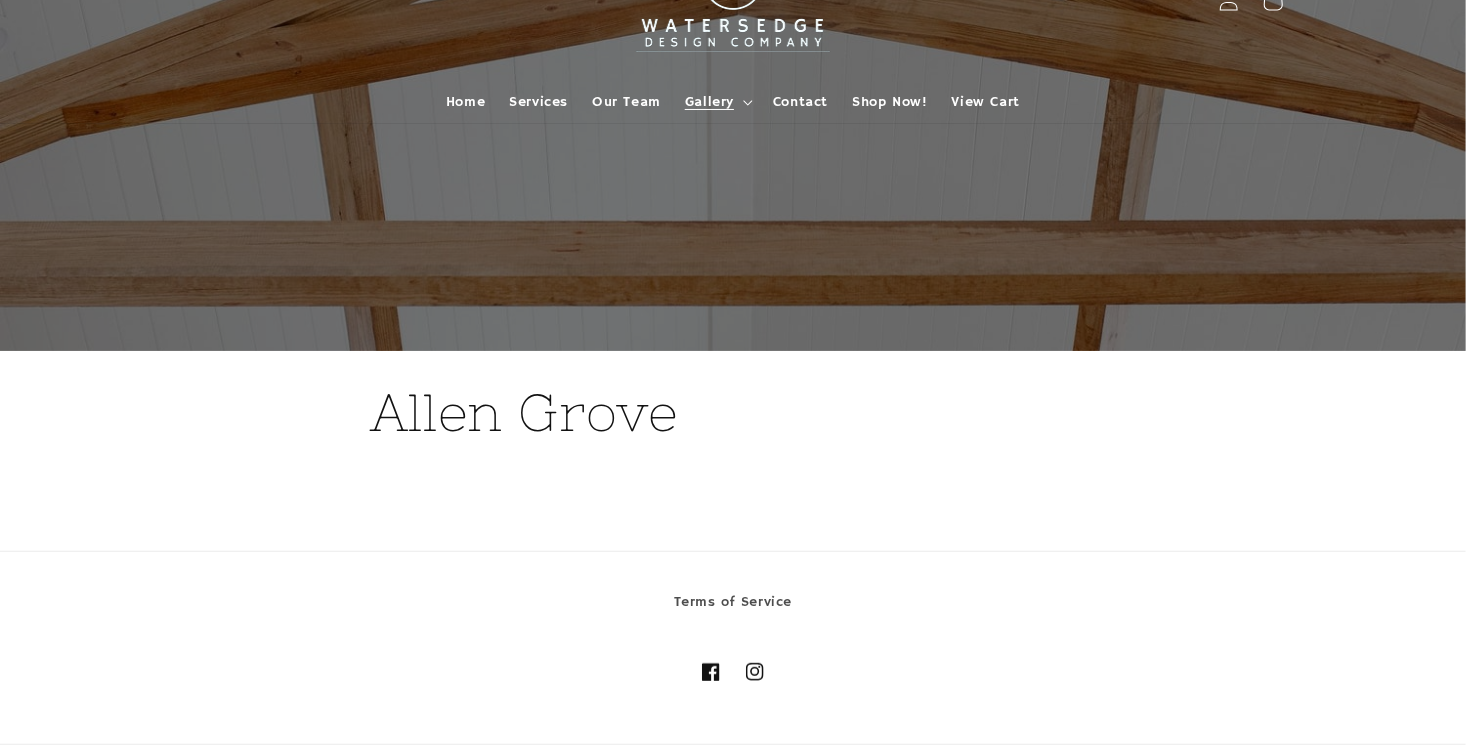 scroll, scrollTop: 167, scrollLeft: 0, axis: vertical 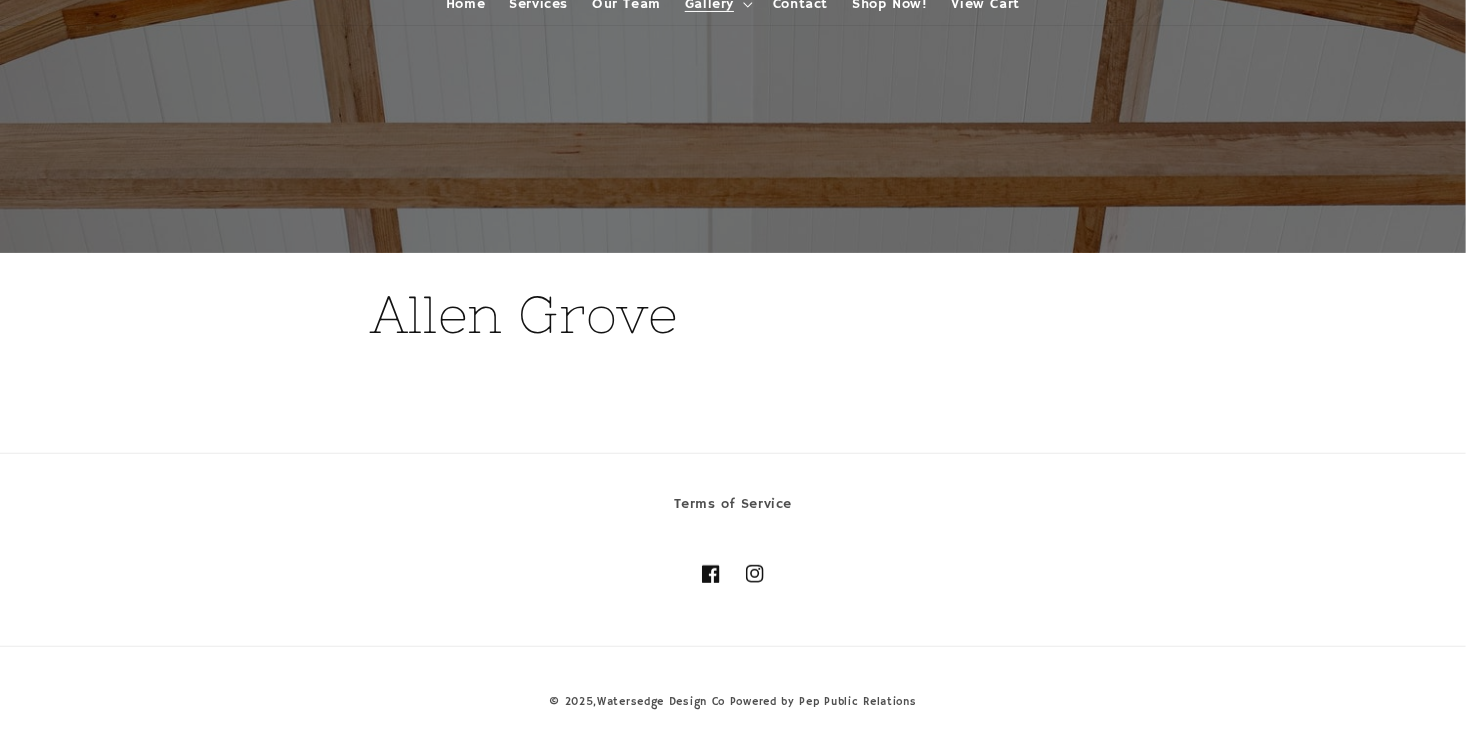 click on "Allen Grove" at bounding box center (733, 315) 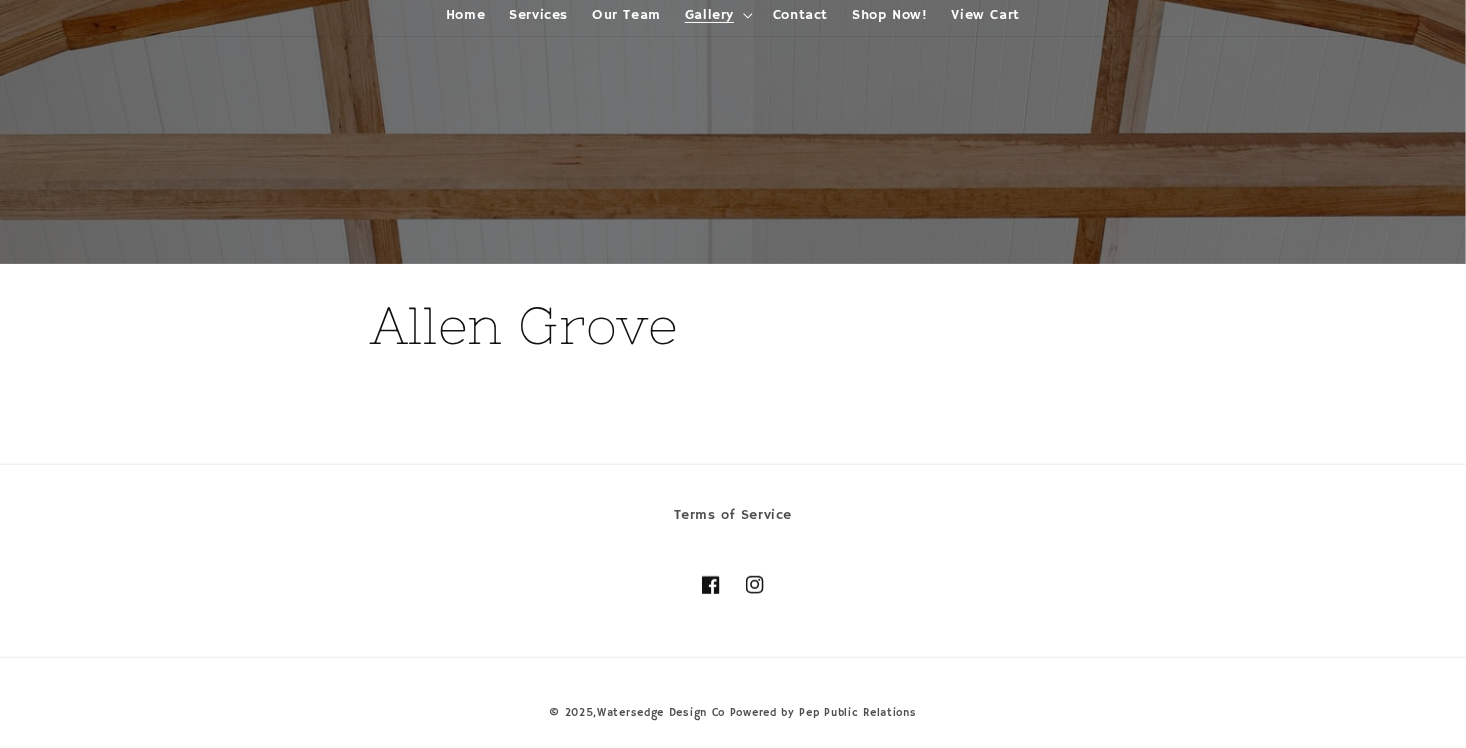 scroll, scrollTop: 167, scrollLeft: 0, axis: vertical 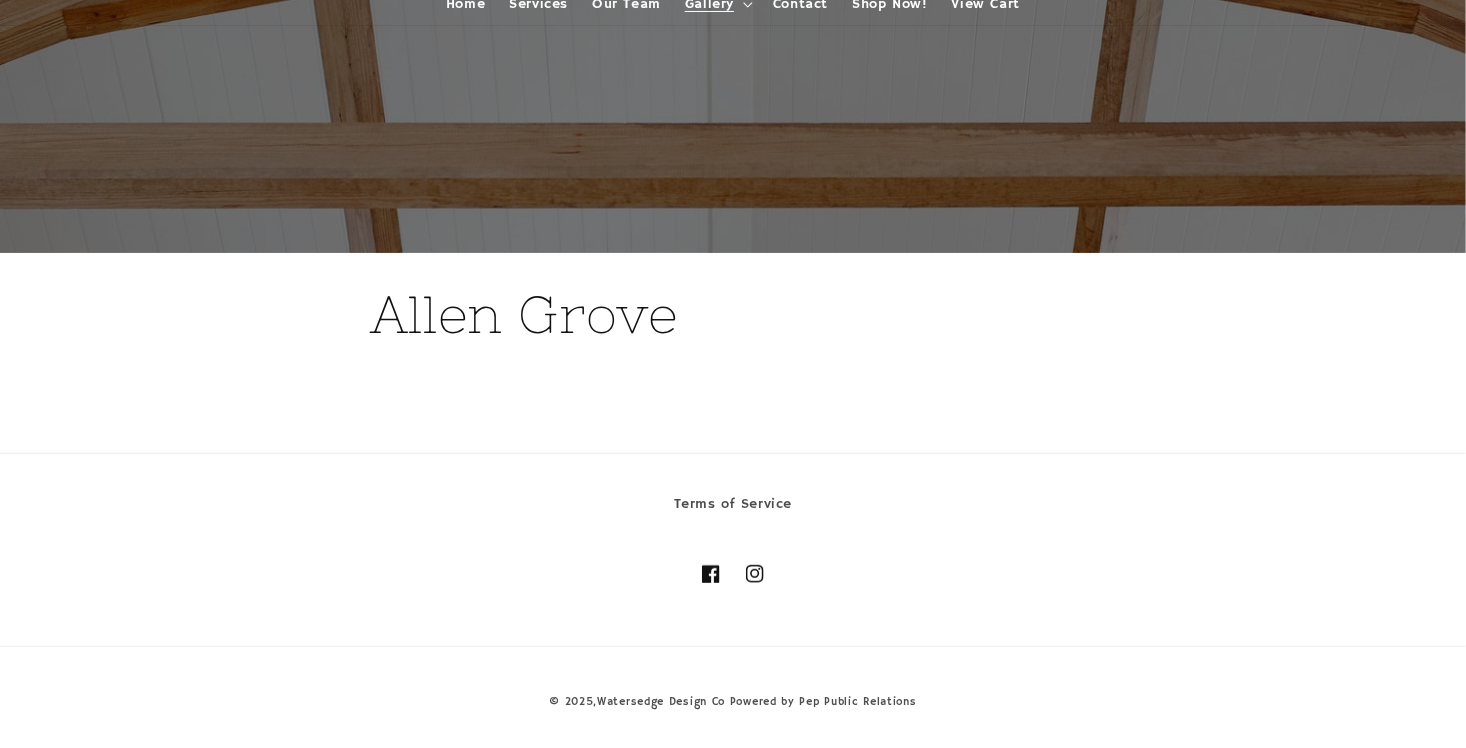 click on "Allen Grove" at bounding box center (733, 315) 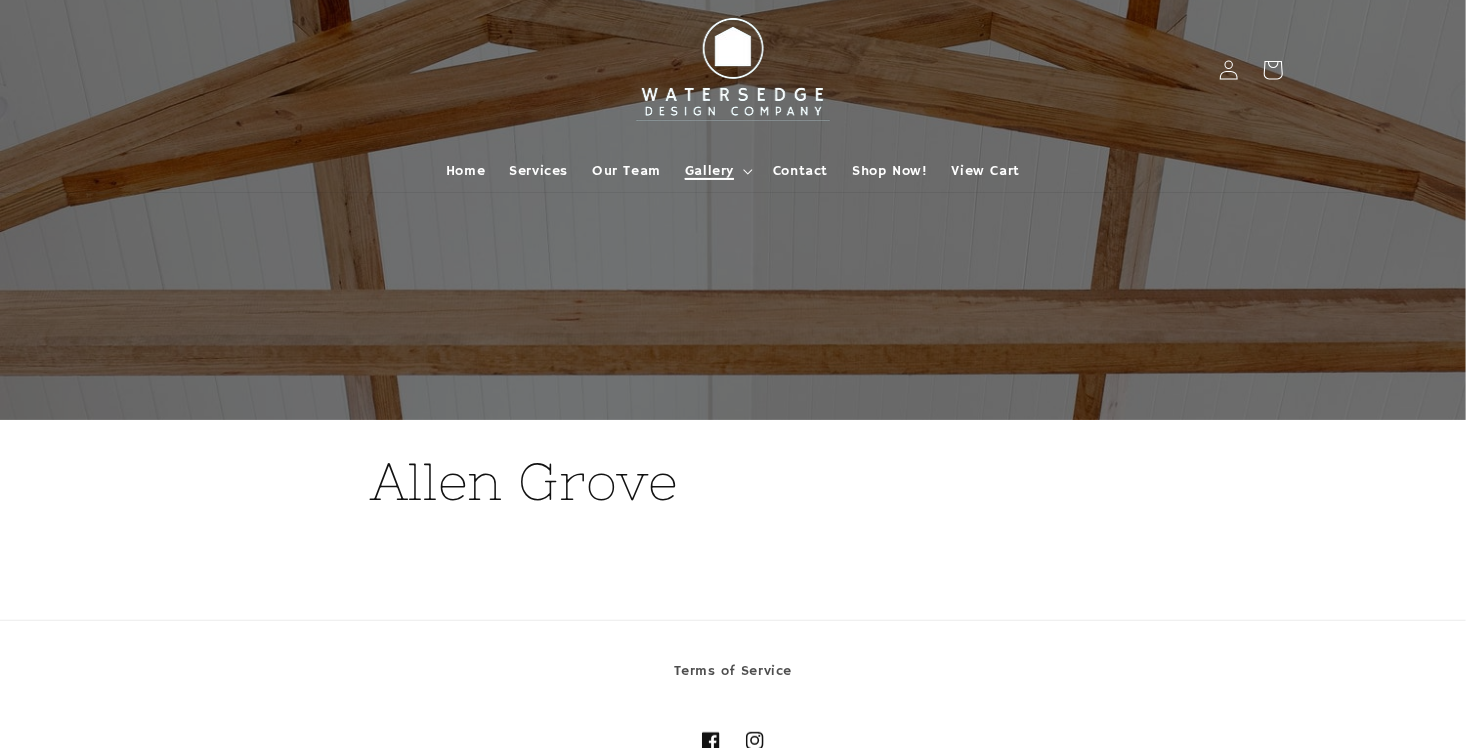 click on "Gallery" at bounding box center [709, 171] 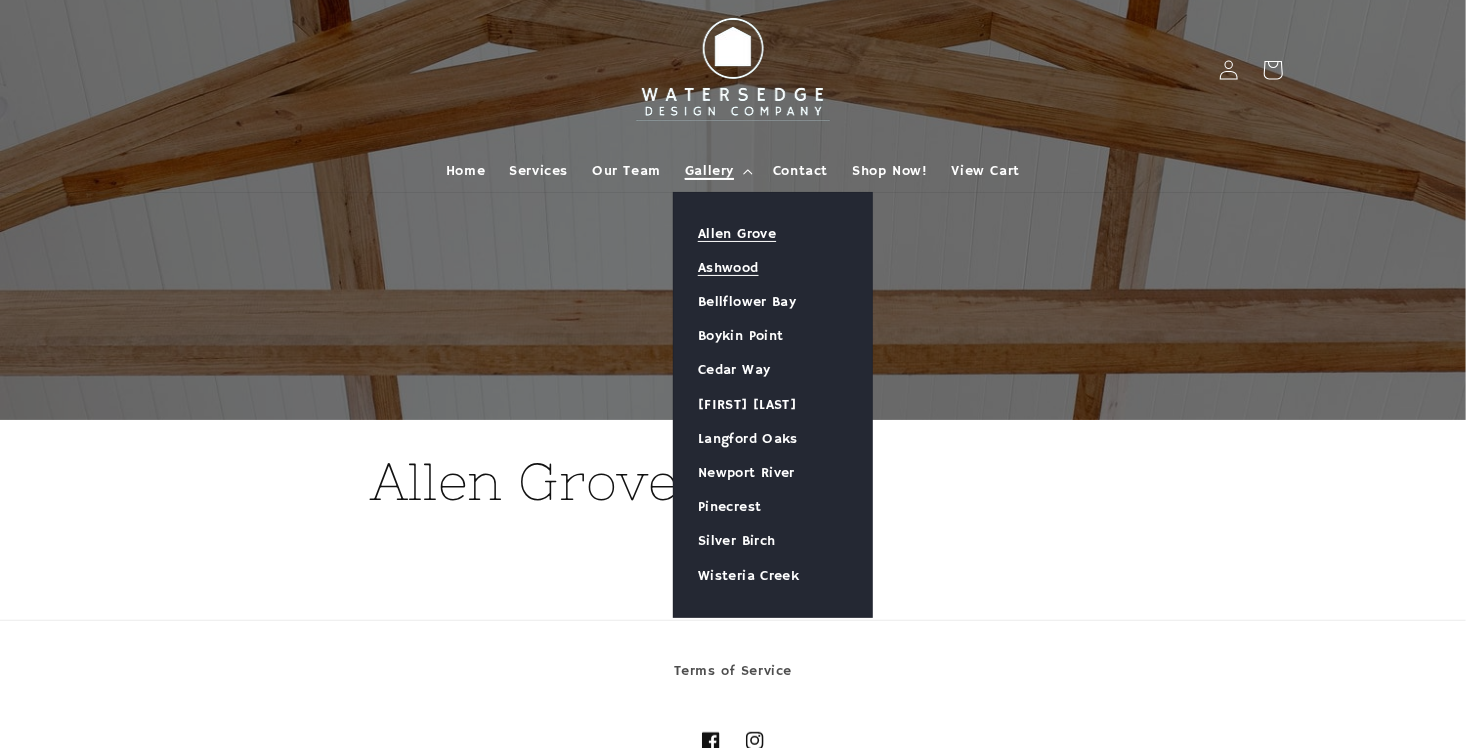 click on "Ashwood" at bounding box center [773, 268] 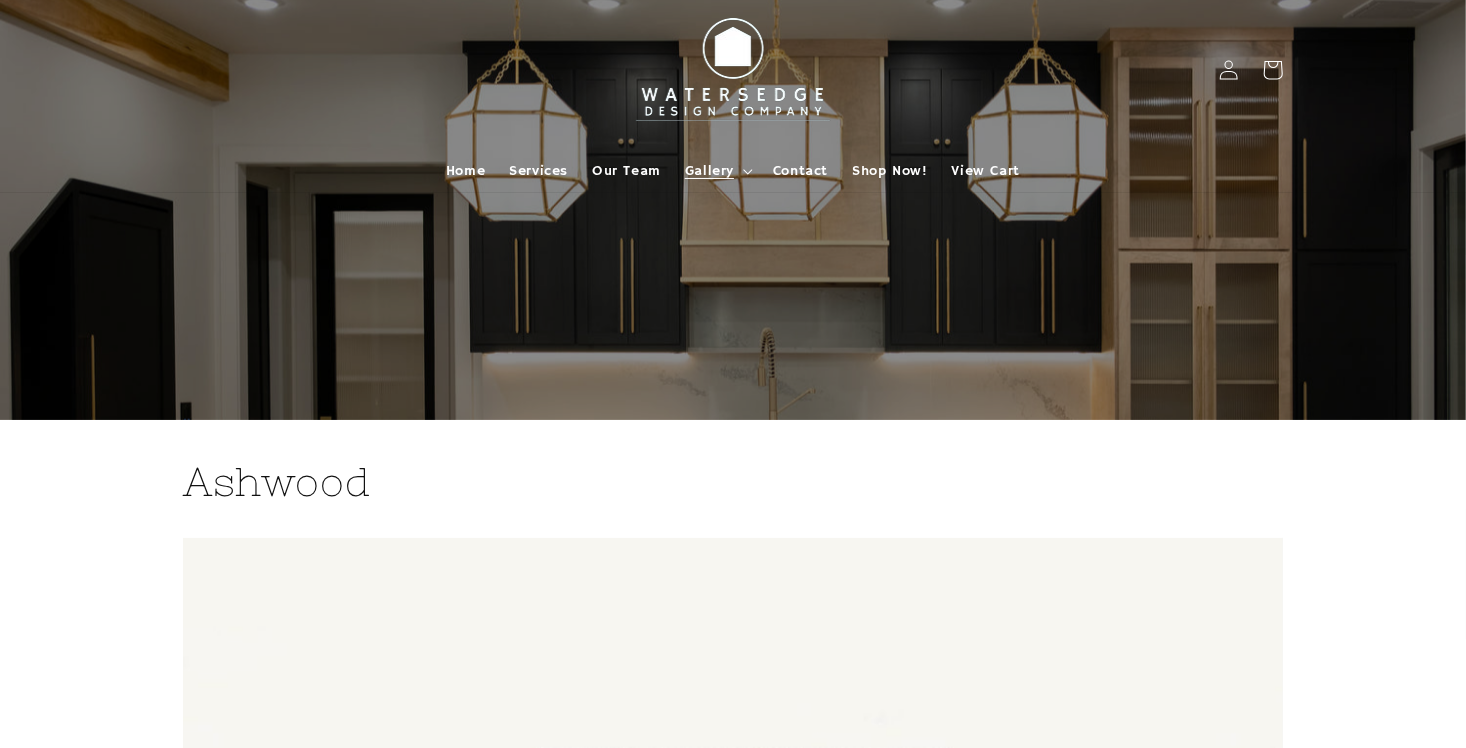 scroll, scrollTop: 0, scrollLeft: 0, axis: both 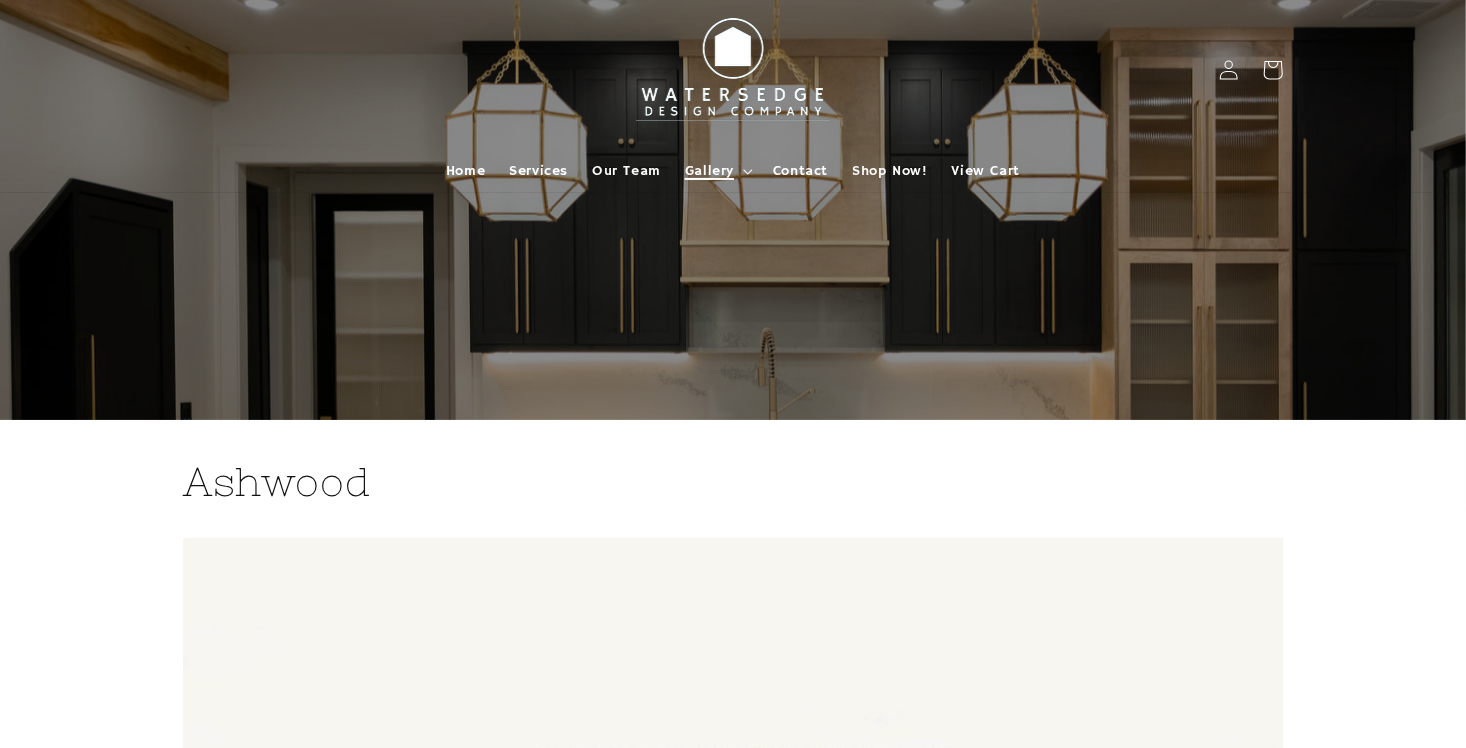 click on "Gallery" at bounding box center (709, 171) 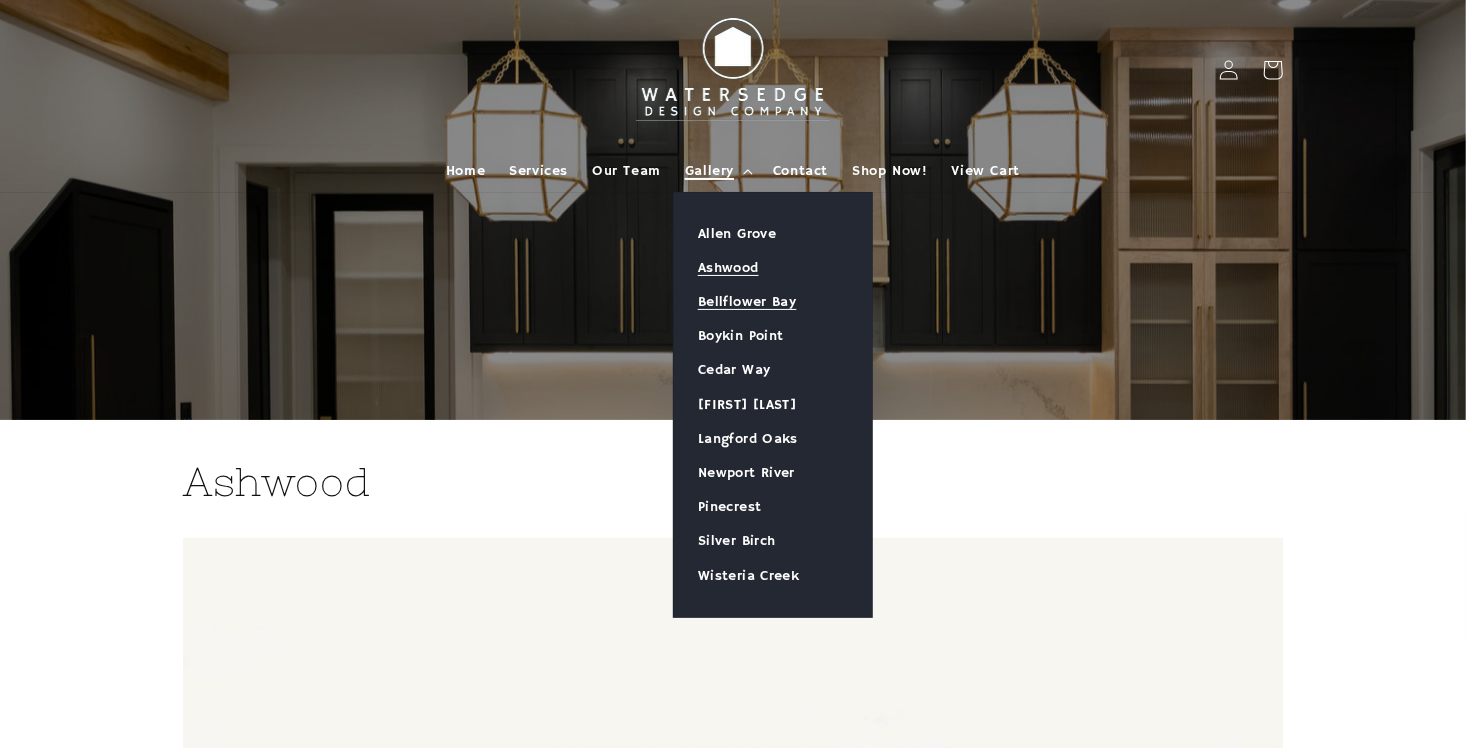 click on "Bellflower Bay" at bounding box center [773, 302] 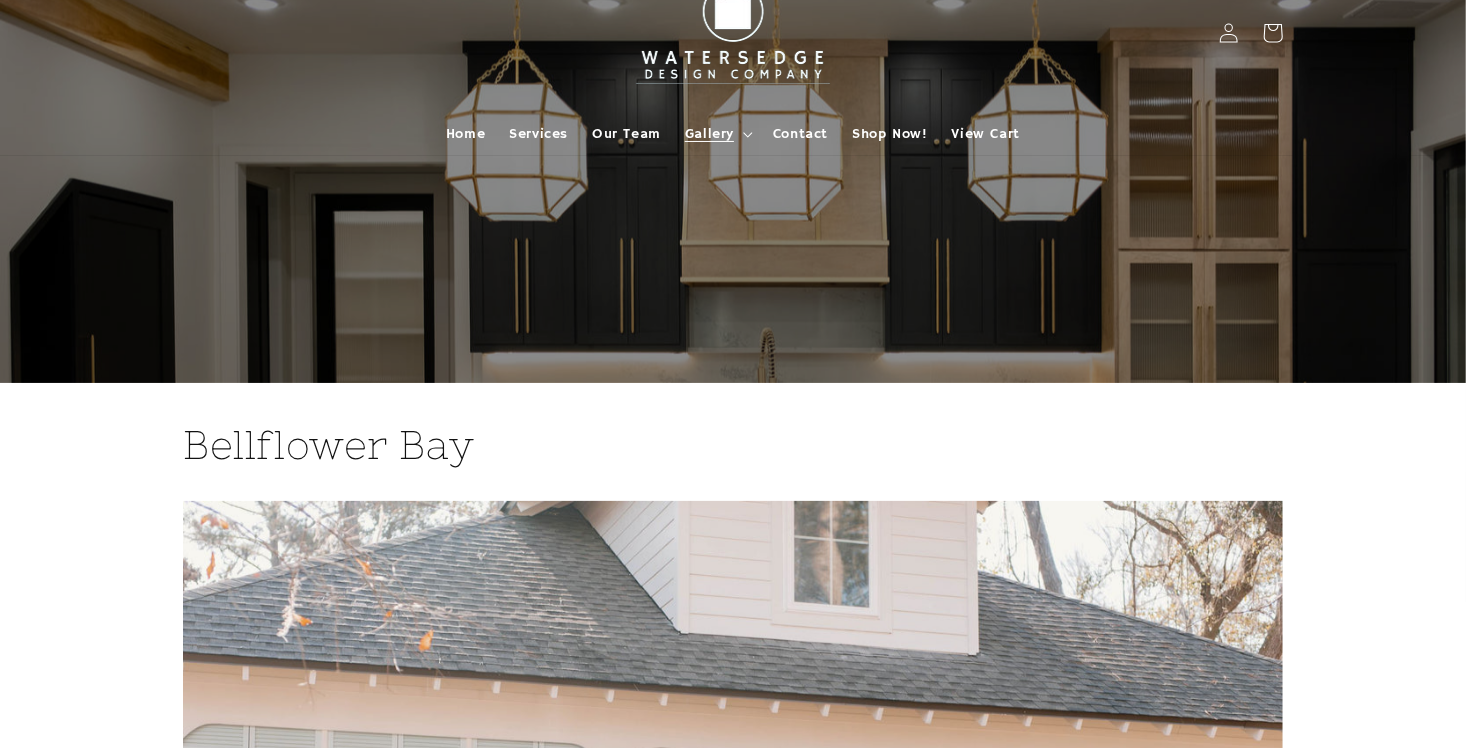 scroll, scrollTop: 0, scrollLeft: 0, axis: both 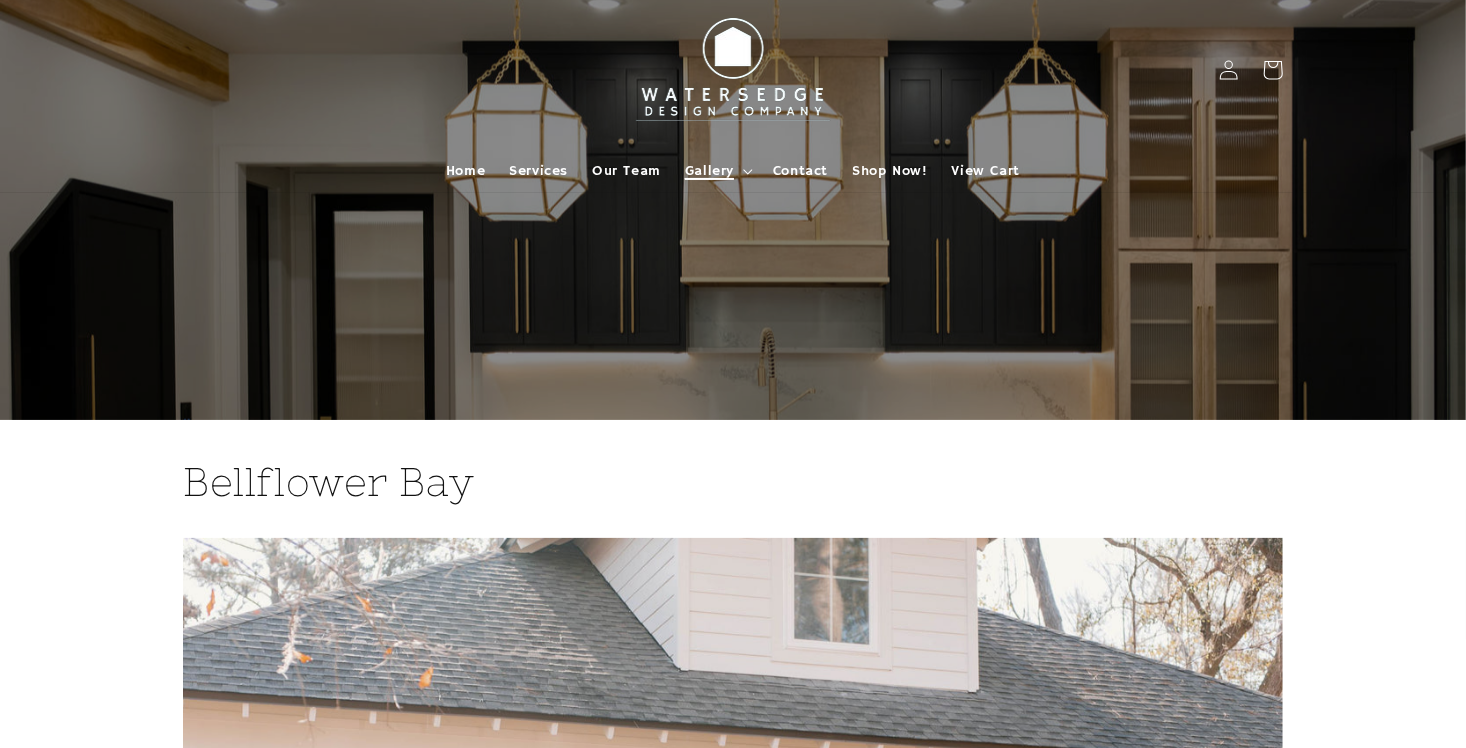 click on "Gallery" at bounding box center (709, 171) 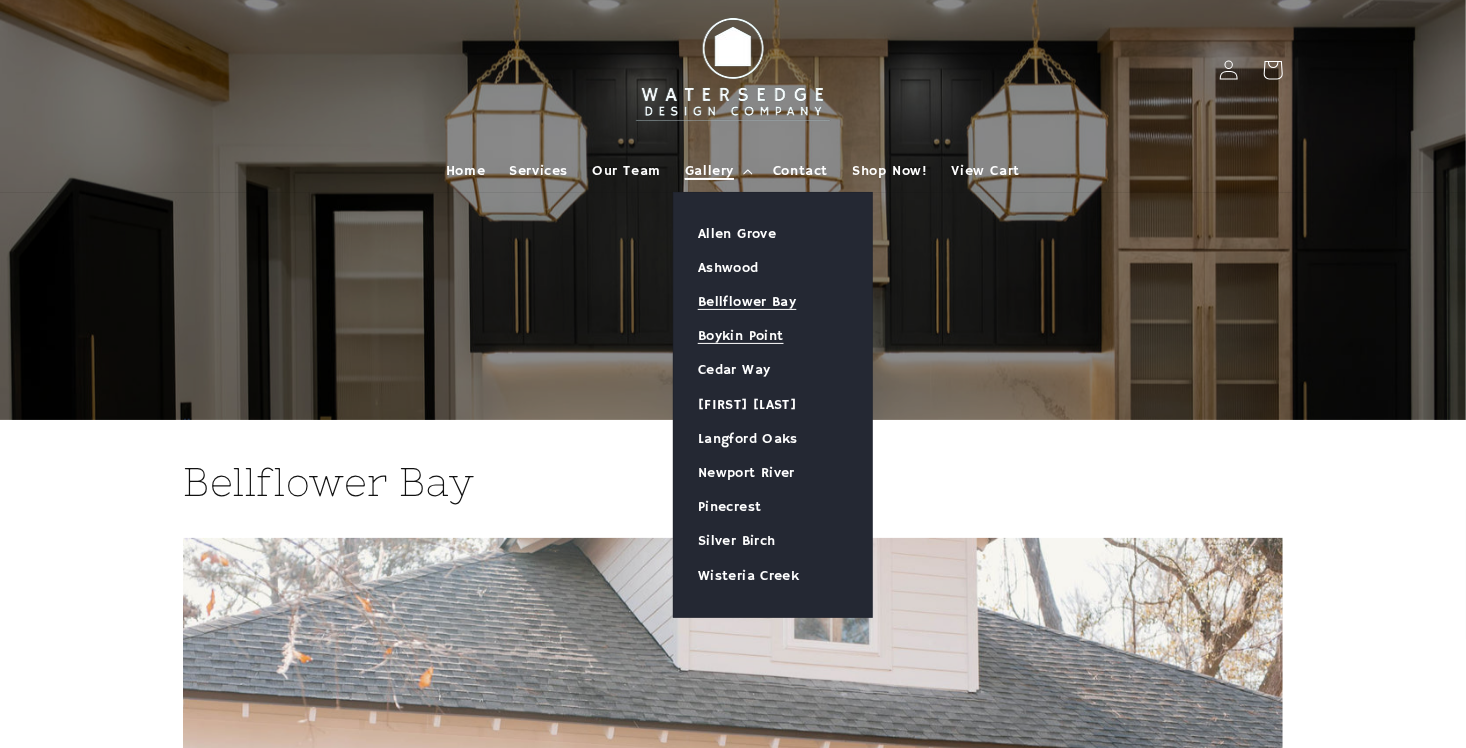 click on "Boykin Point" at bounding box center (773, 336) 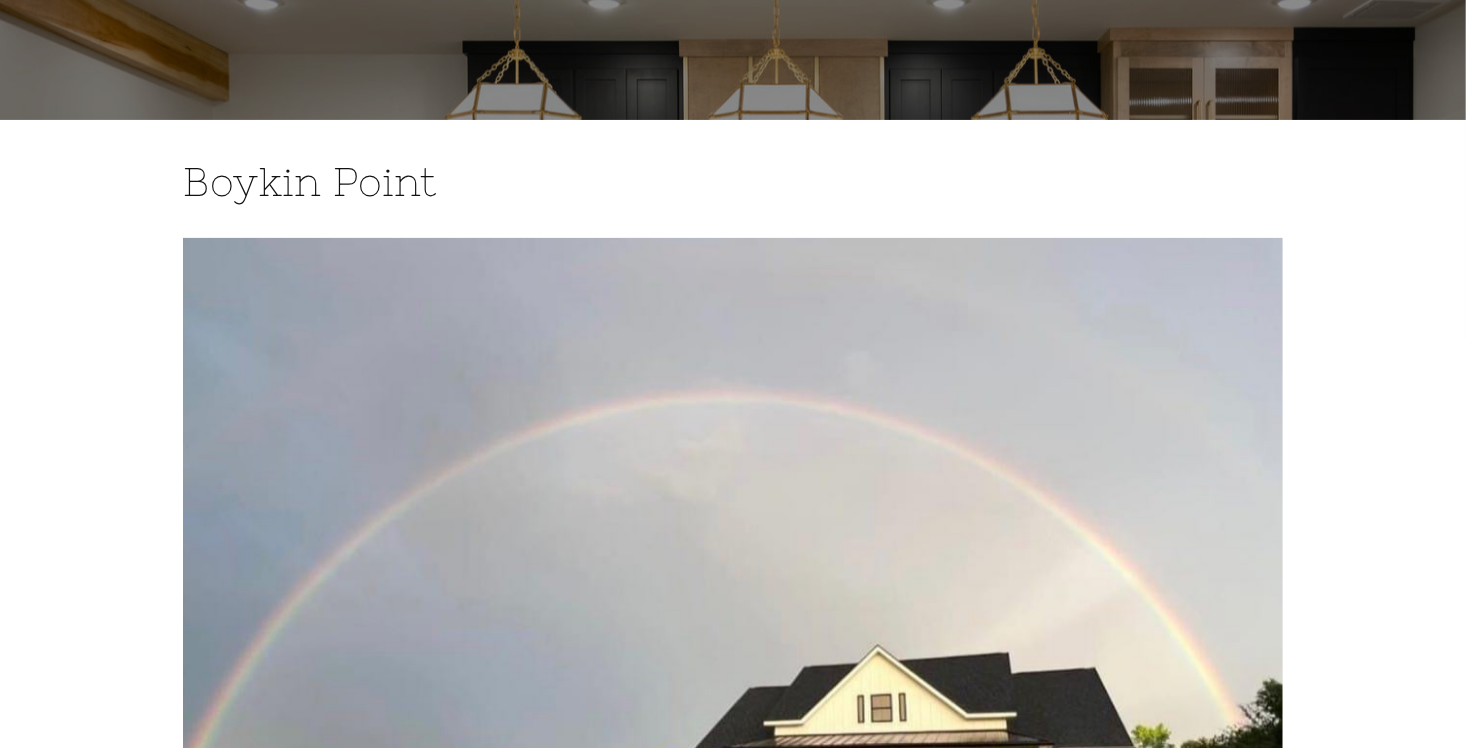 scroll, scrollTop: 0, scrollLeft: 0, axis: both 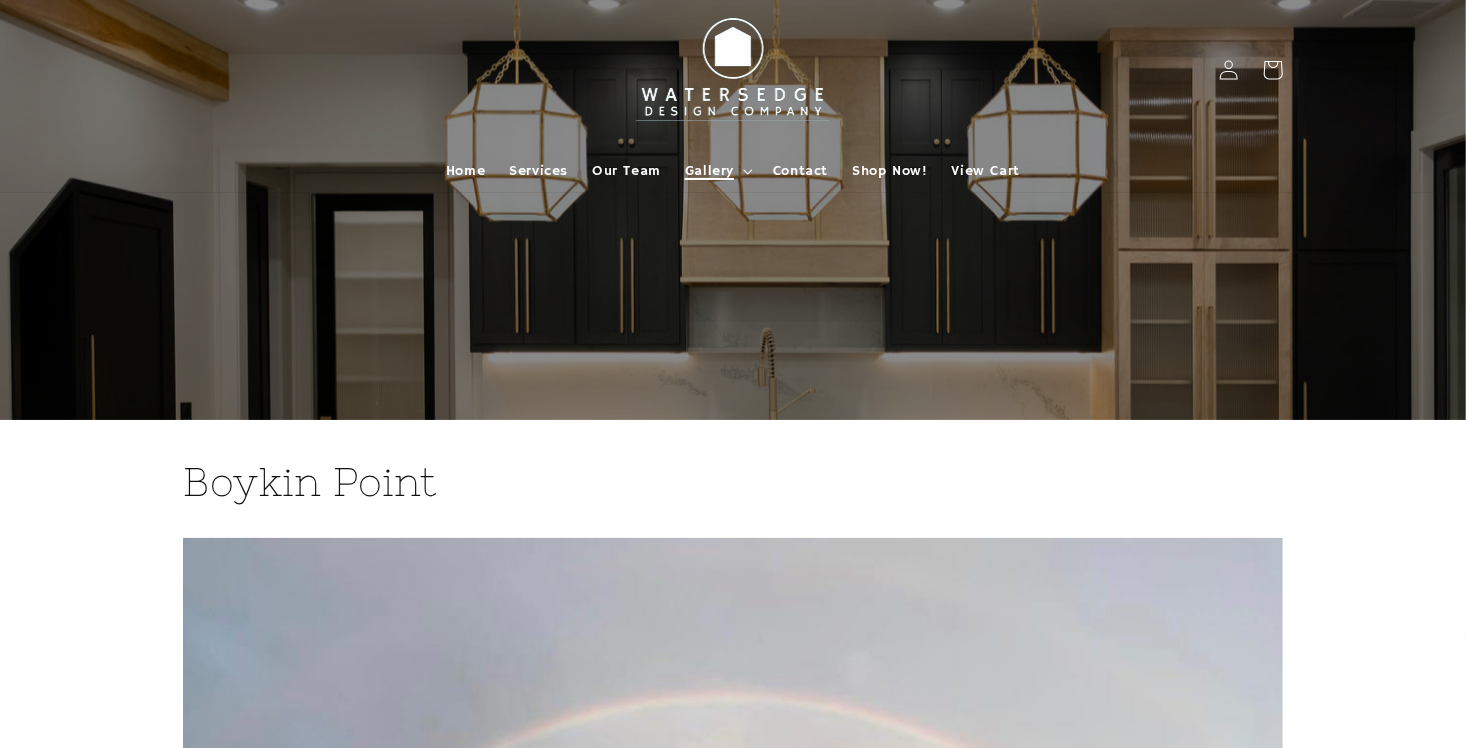 click on "Gallery" at bounding box center [709, 171] 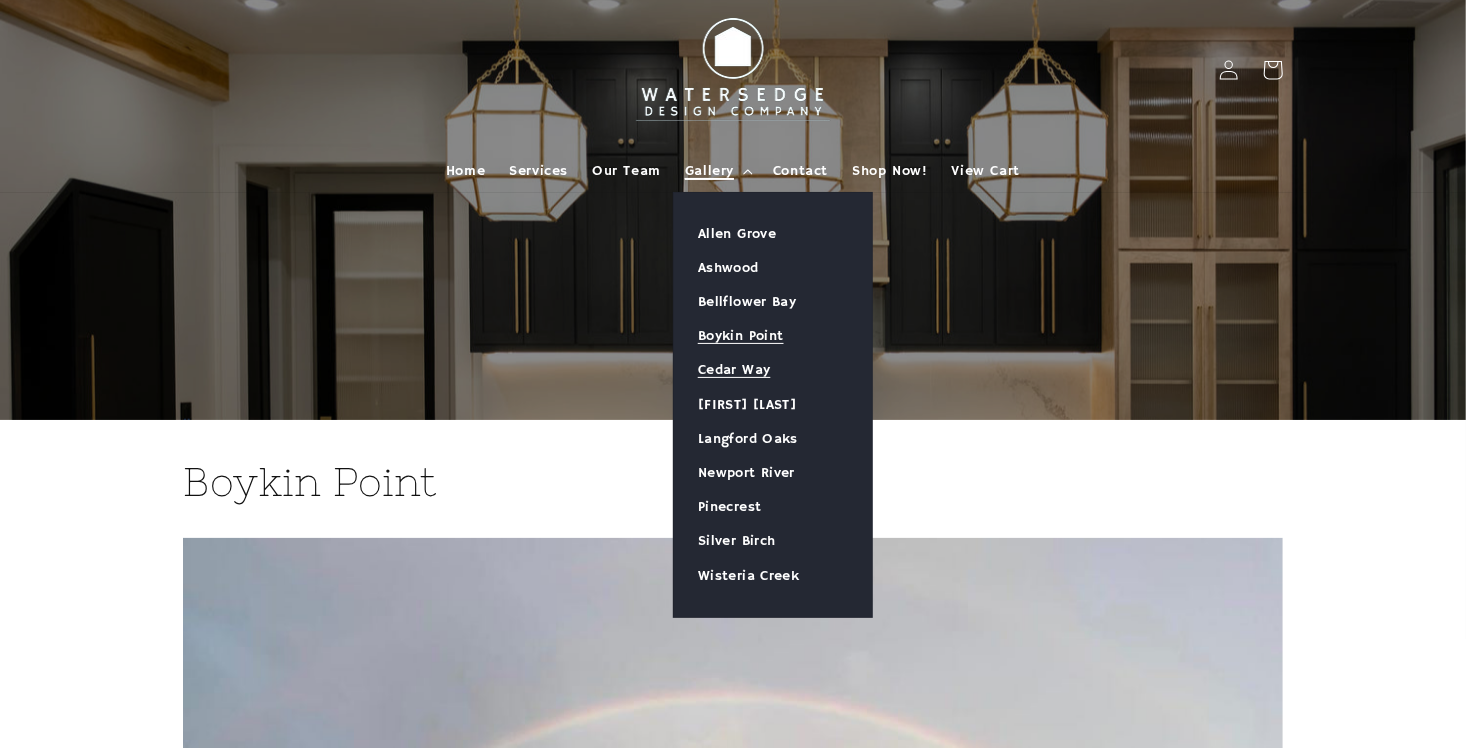 click on "Cedar Way" at bounding box center [773, 370] 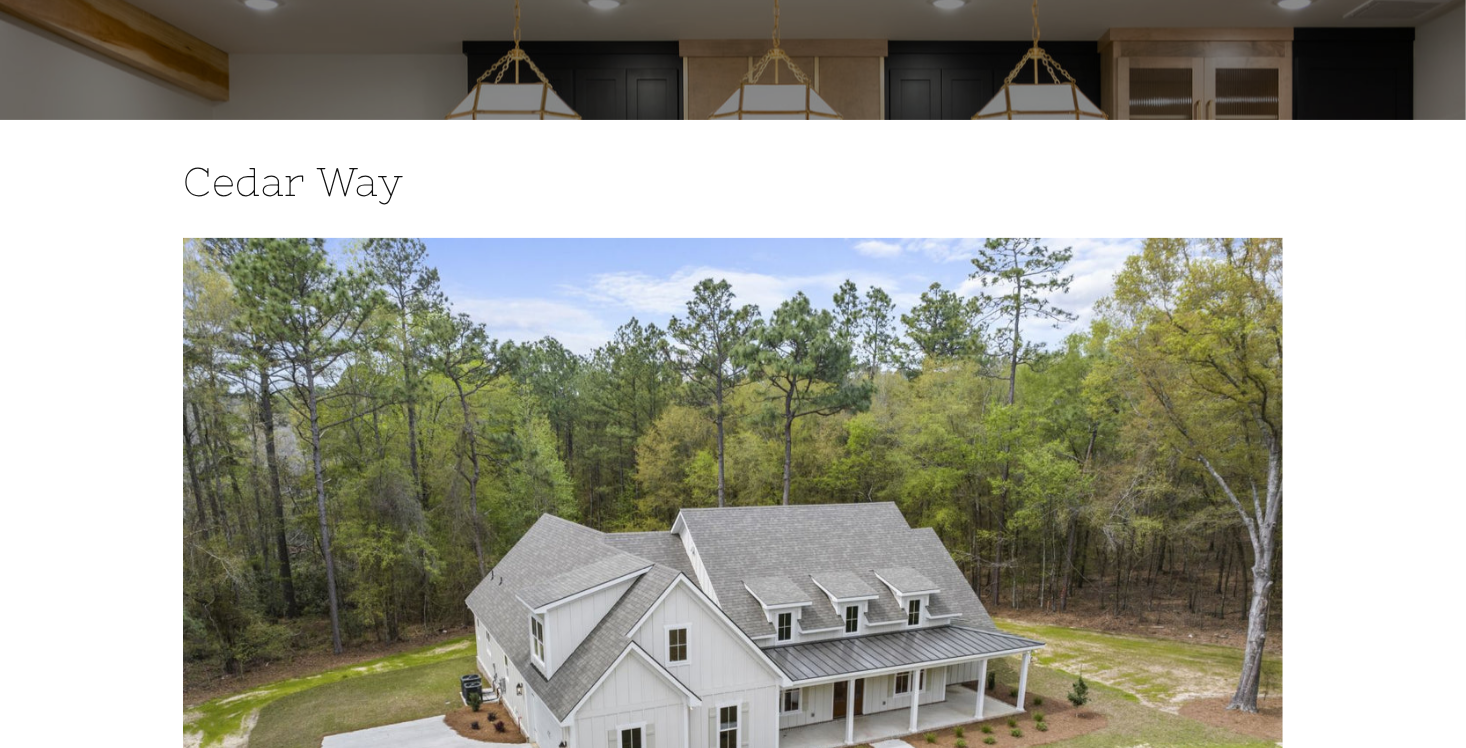 scroll, scrollTop: 0, scrollLeft: 0, axis: both 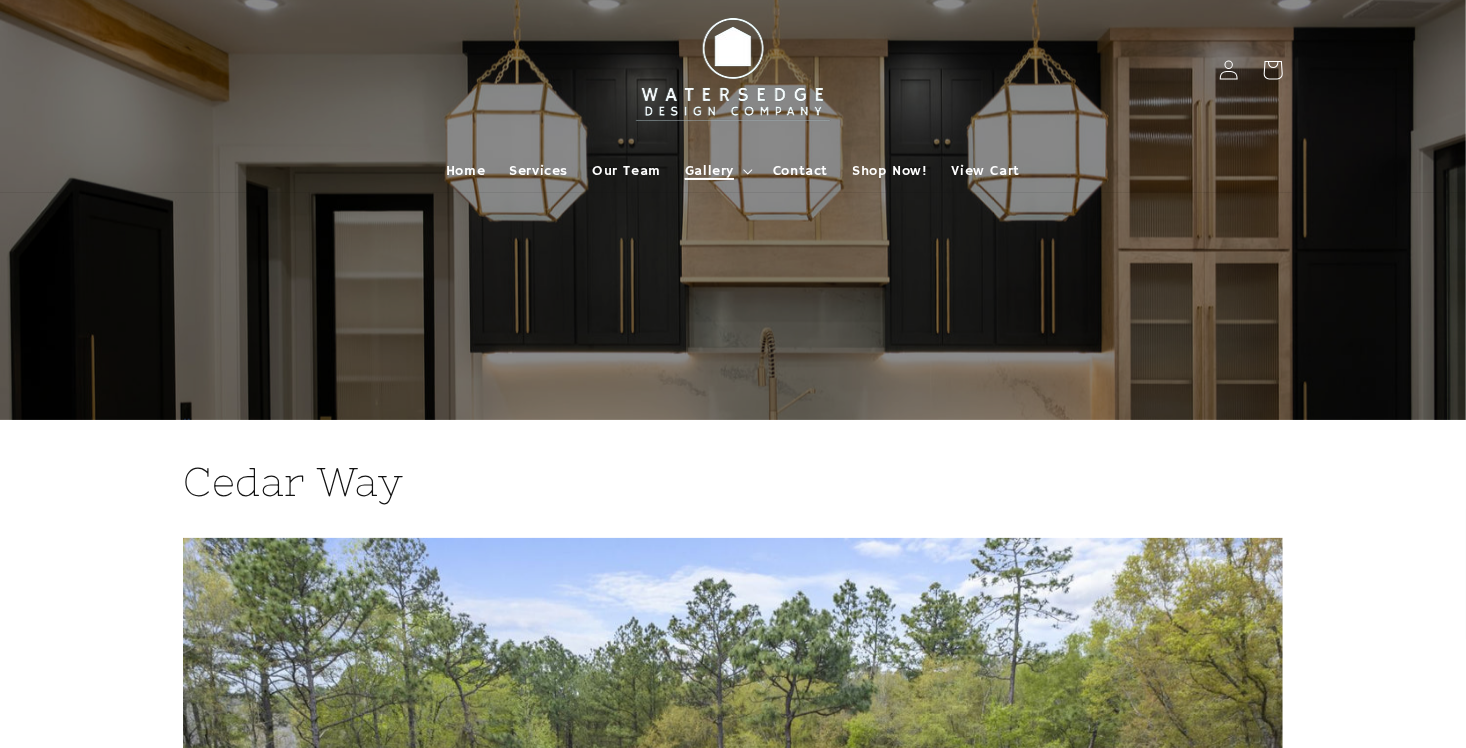 click on "Gallery" at bounding box center [709, 171] 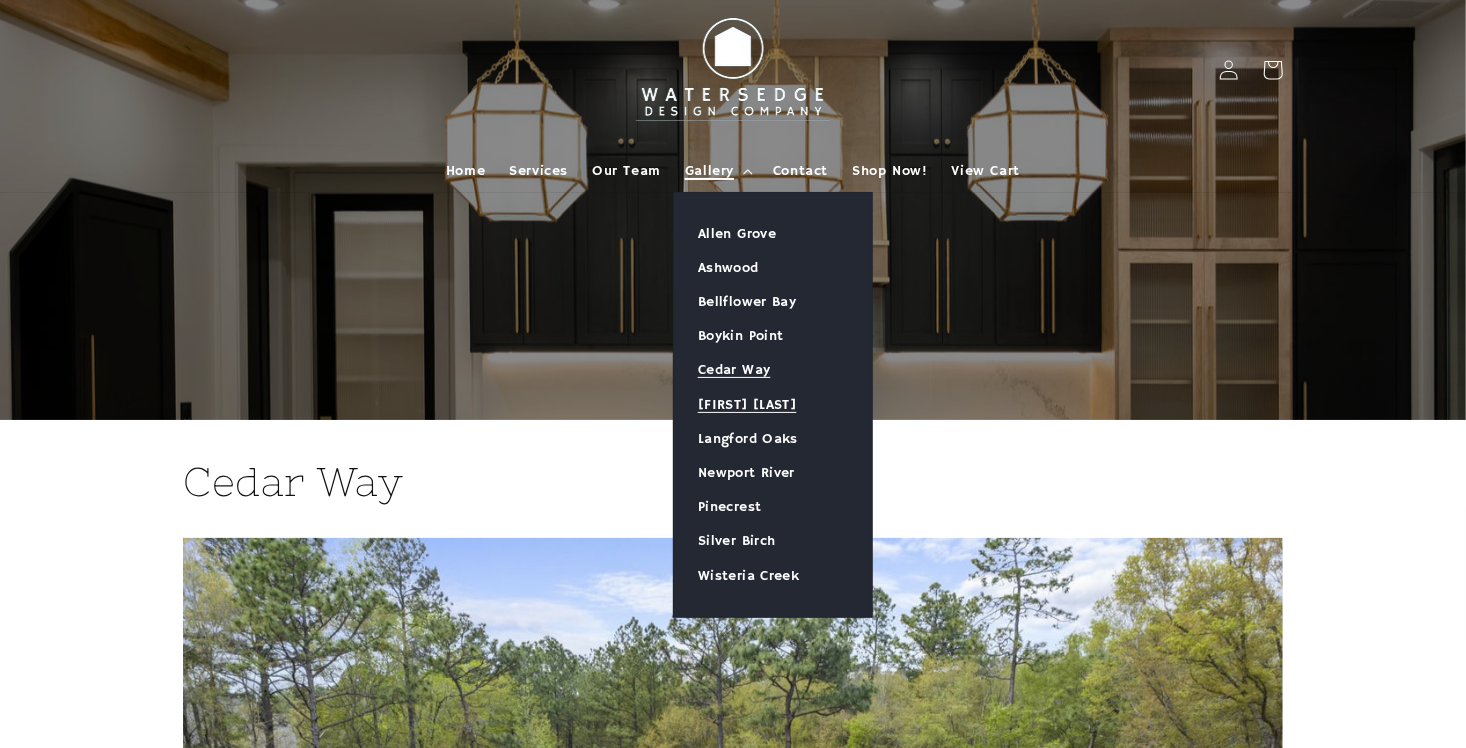 click on "[FIRST] [LAST]" at bounding box center [773, 405] 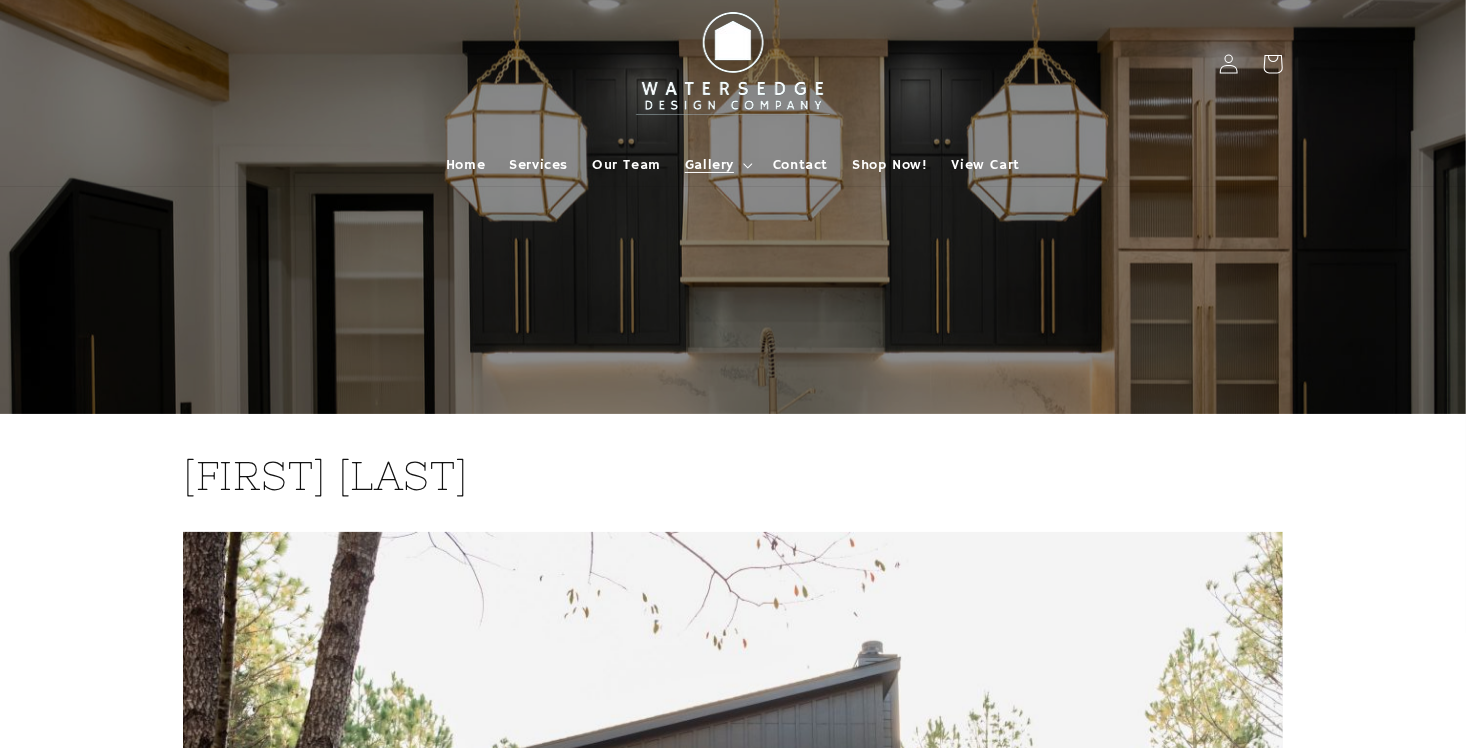 scroll, scrollTop: 0, scrollLeft: 0, axis: both 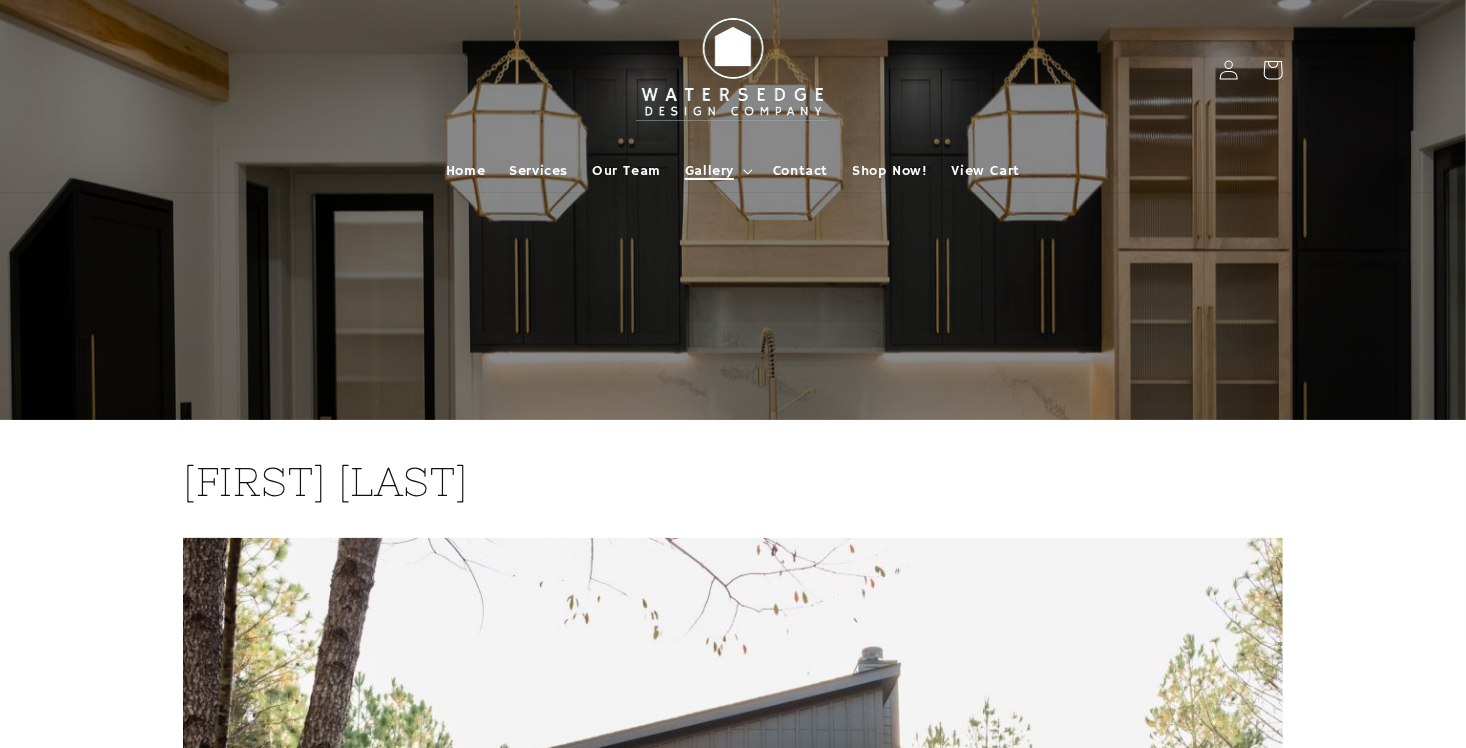 click on "Gallery" at bounding box center (709, 171) 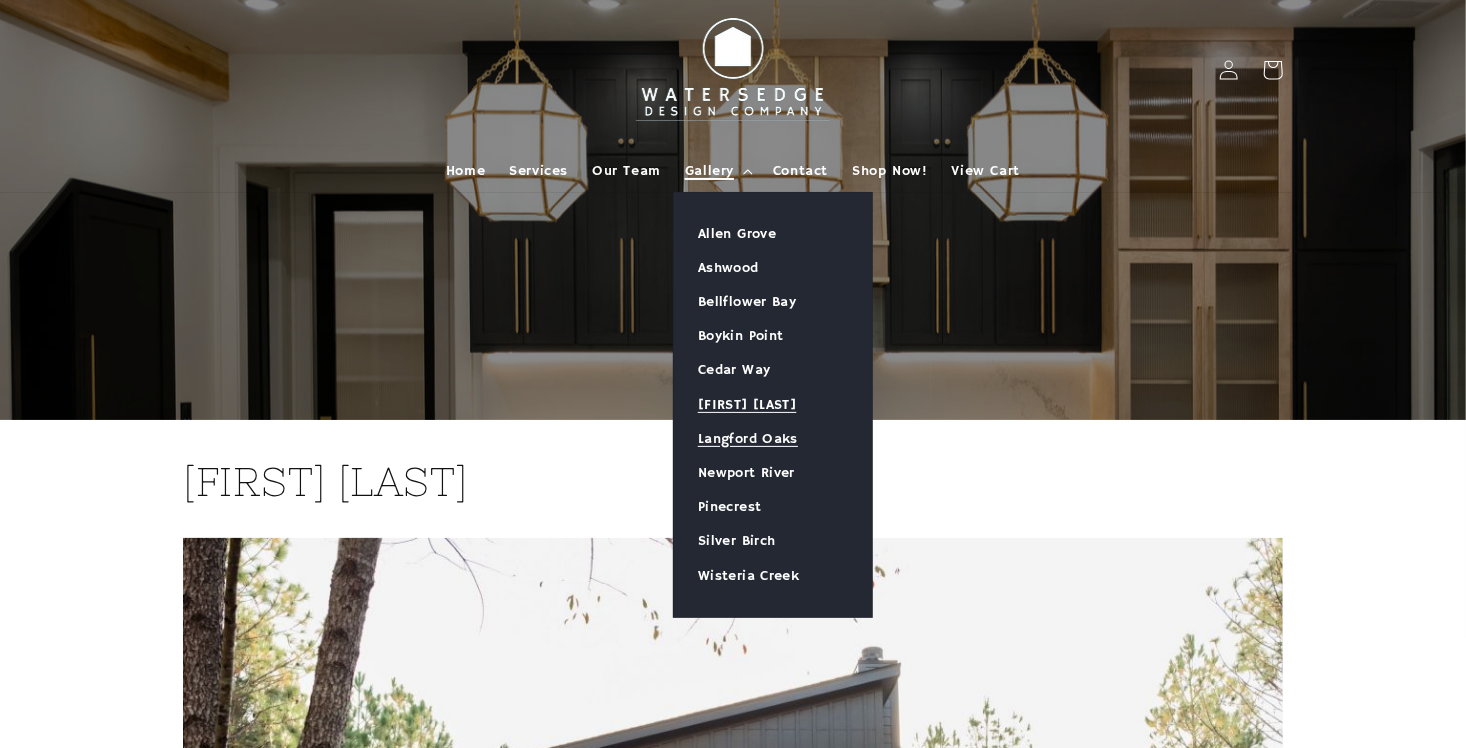 click on "Langford Oaks" at bounding box center (773, 439) 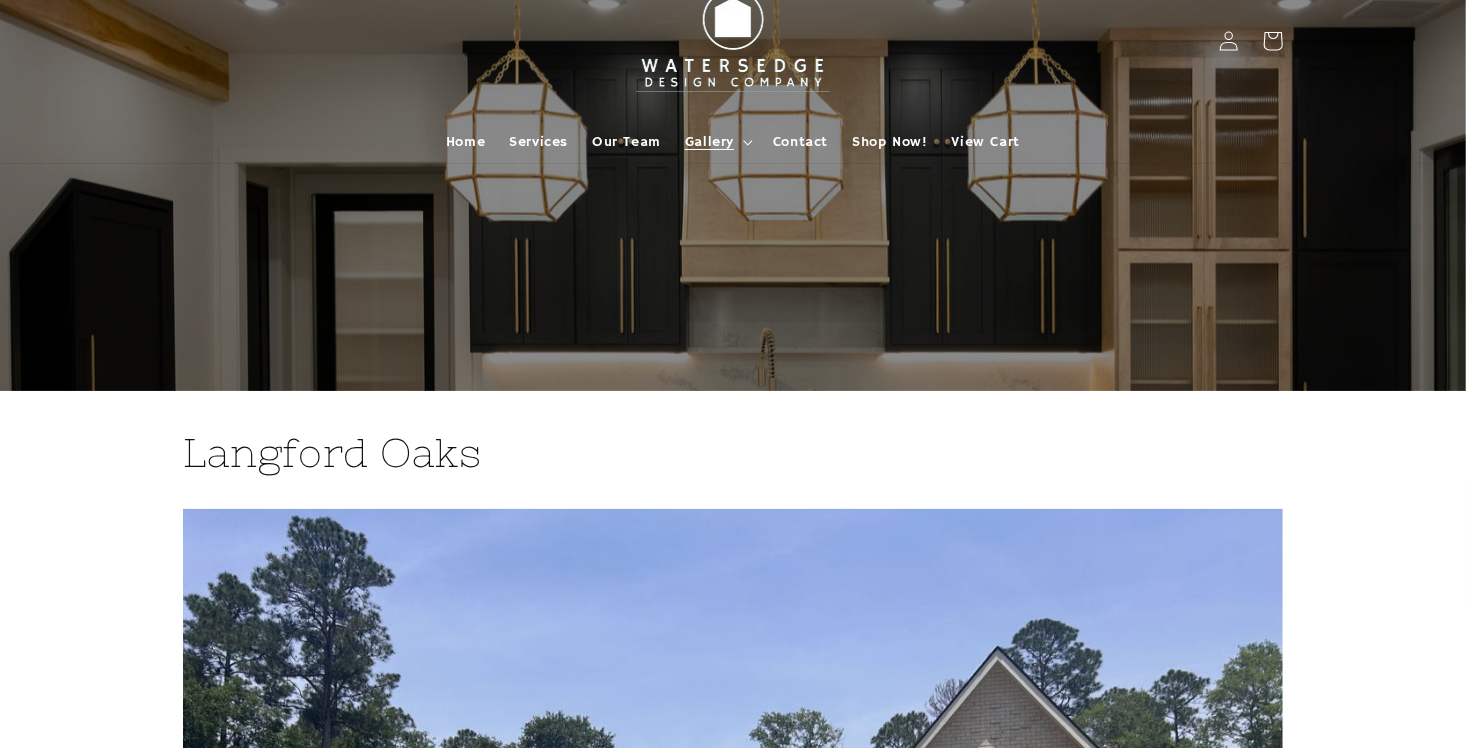 scroll, scrollTop: 0, scrollLeft: 0, axis: both 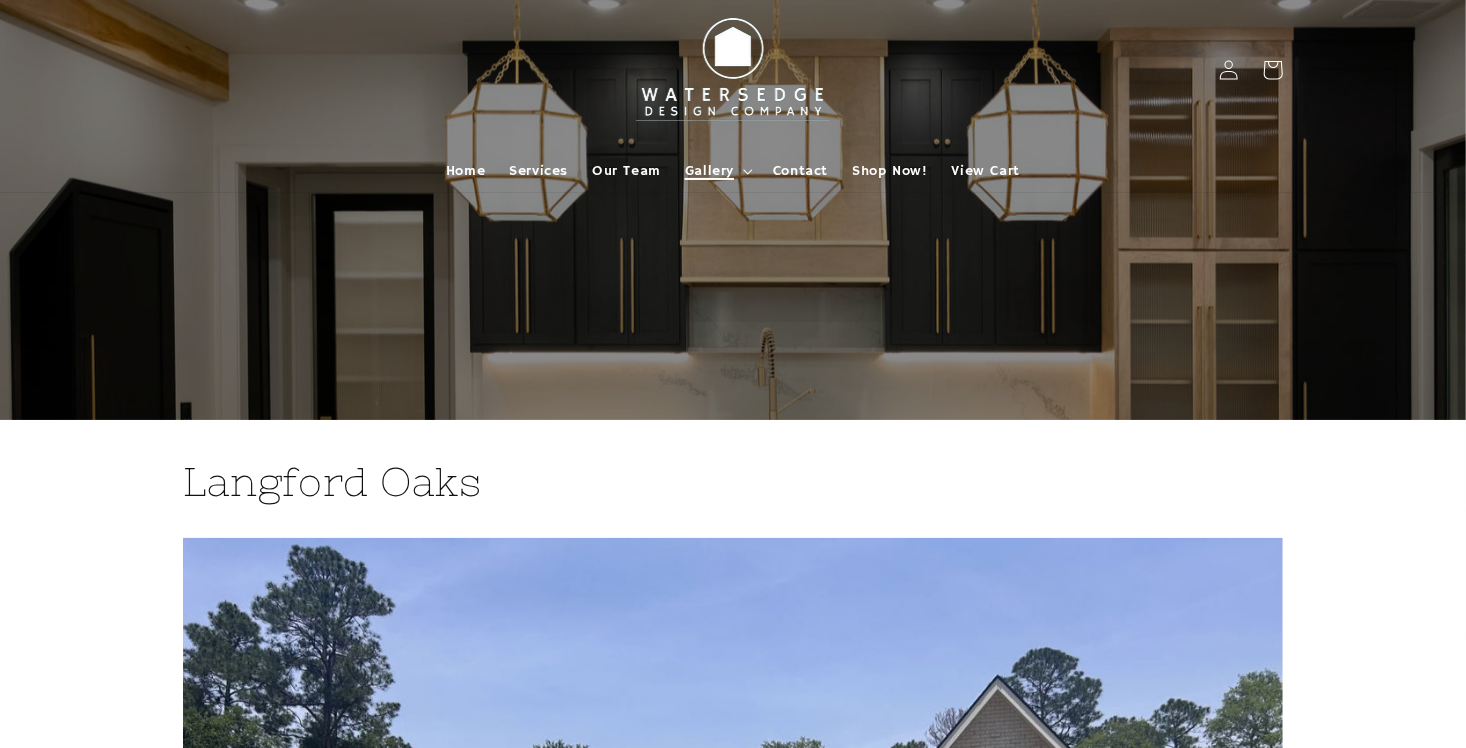 click on "Gallery" at bounding box center [709, 171] 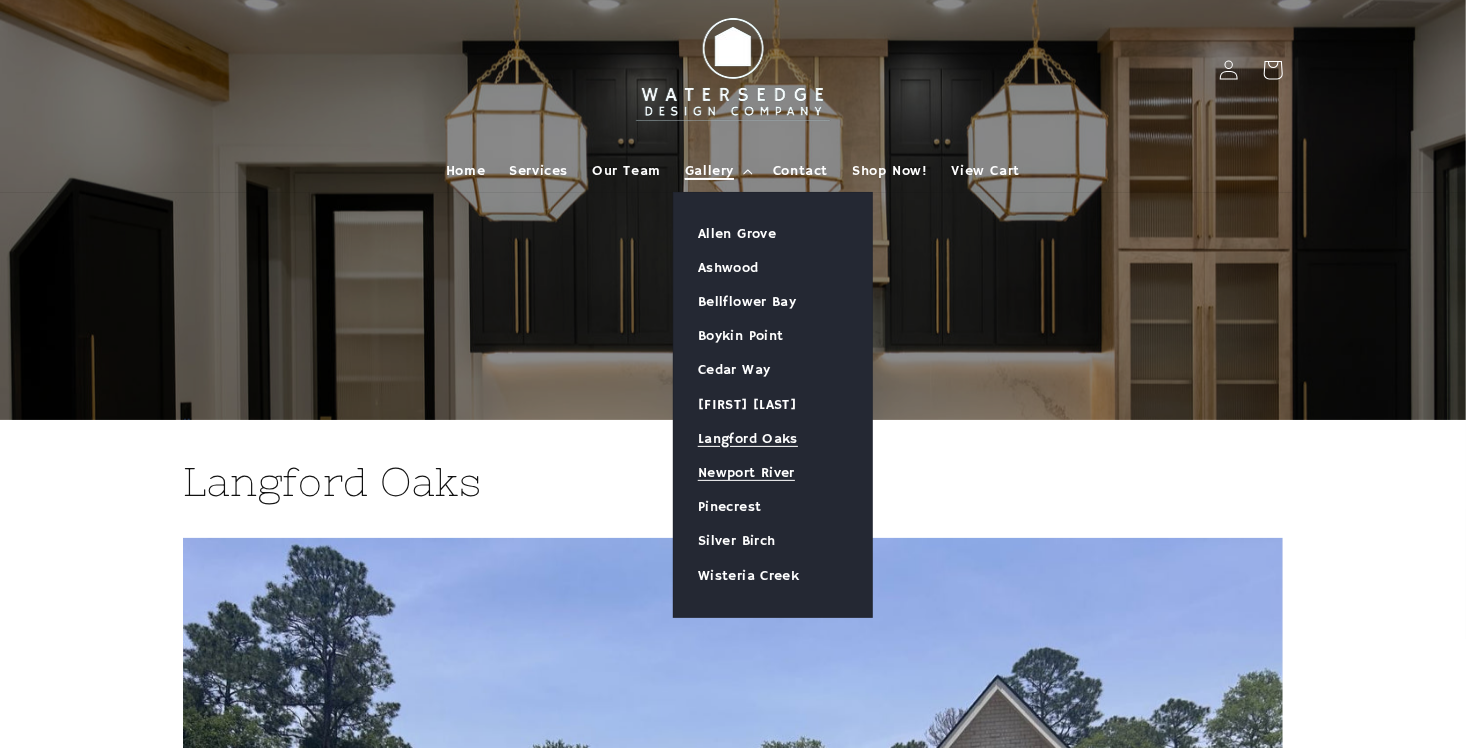 click on "Newport River" at bounding box center [773, 473] 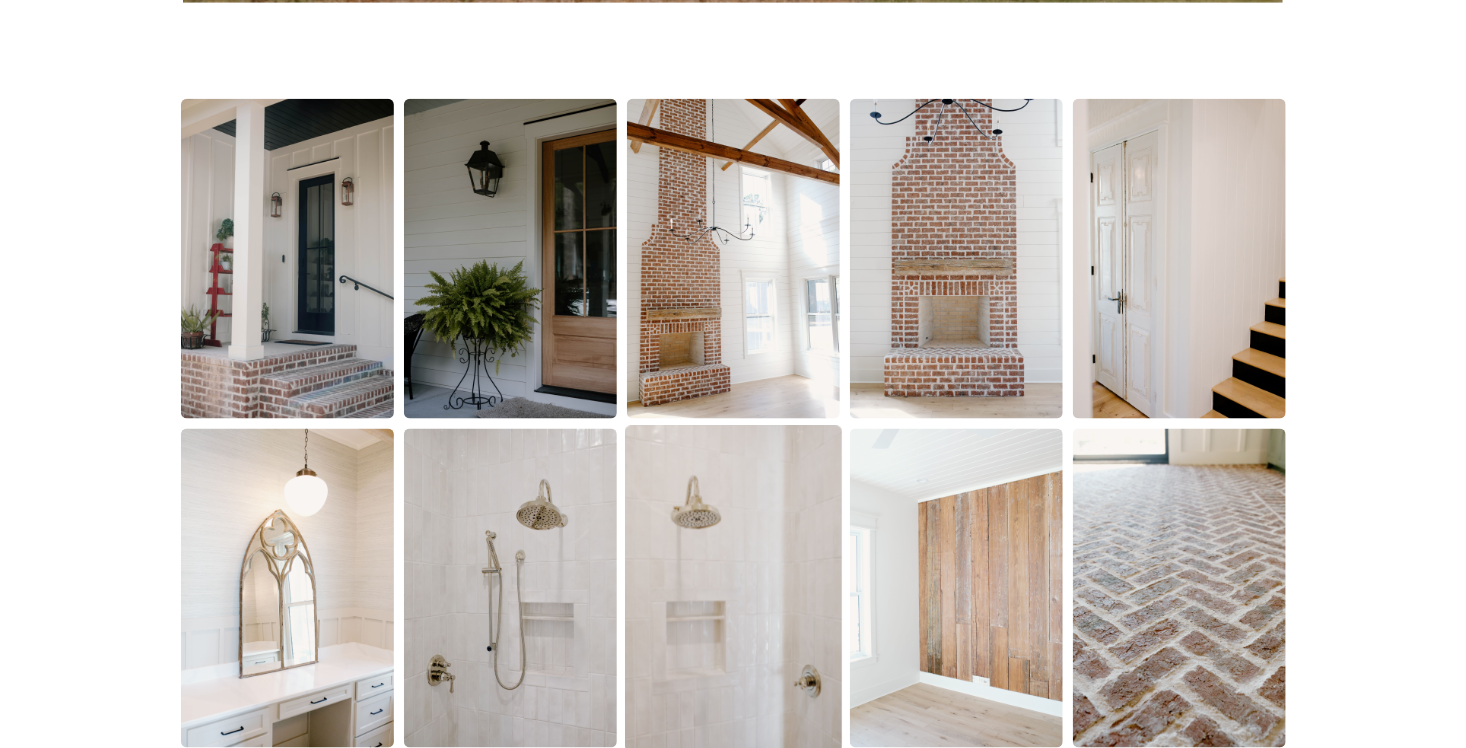scroll, scrollTop: 1400, scrollLeft: 0, axis: vertical 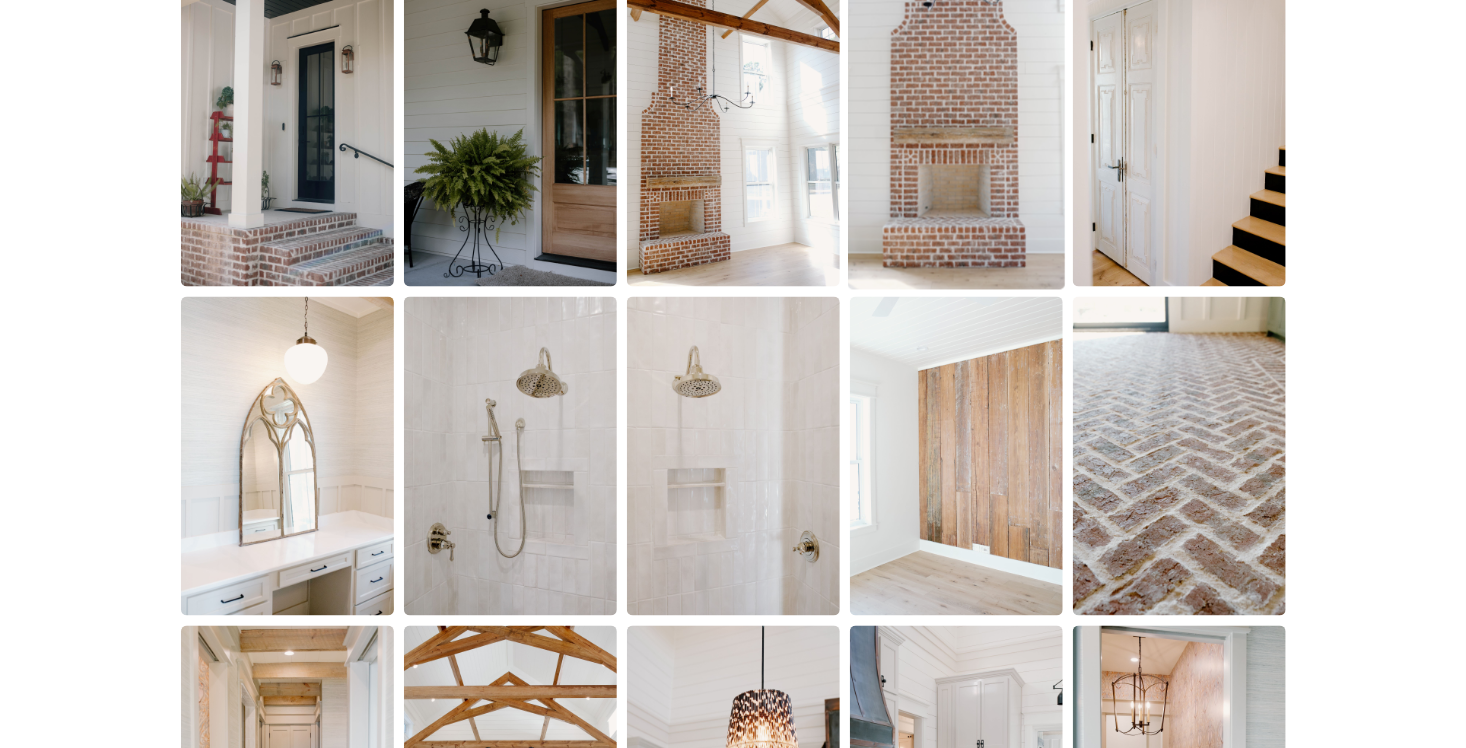 click at bounding box center [955, 127] 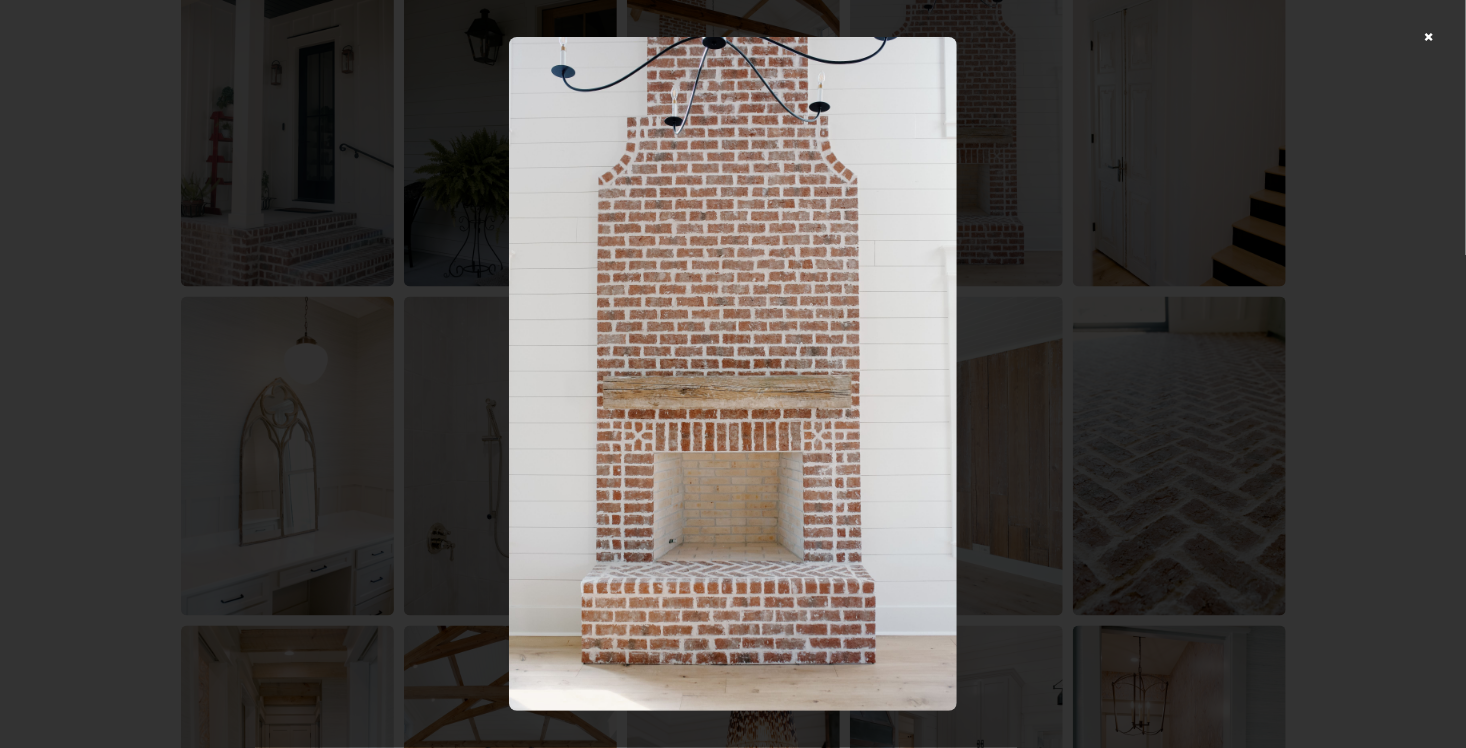 click at bounding box center [733, 374] 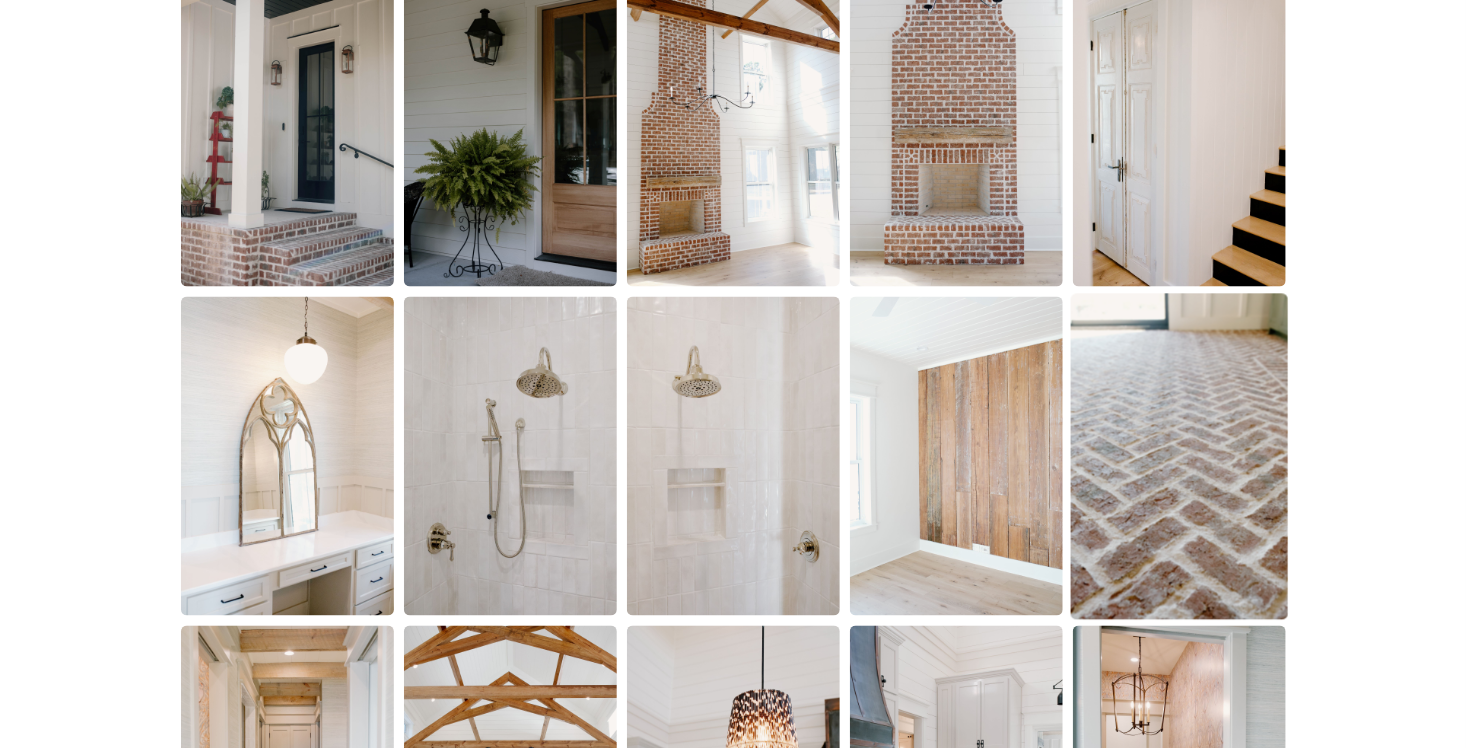 click at bounding box center [1178, 457] 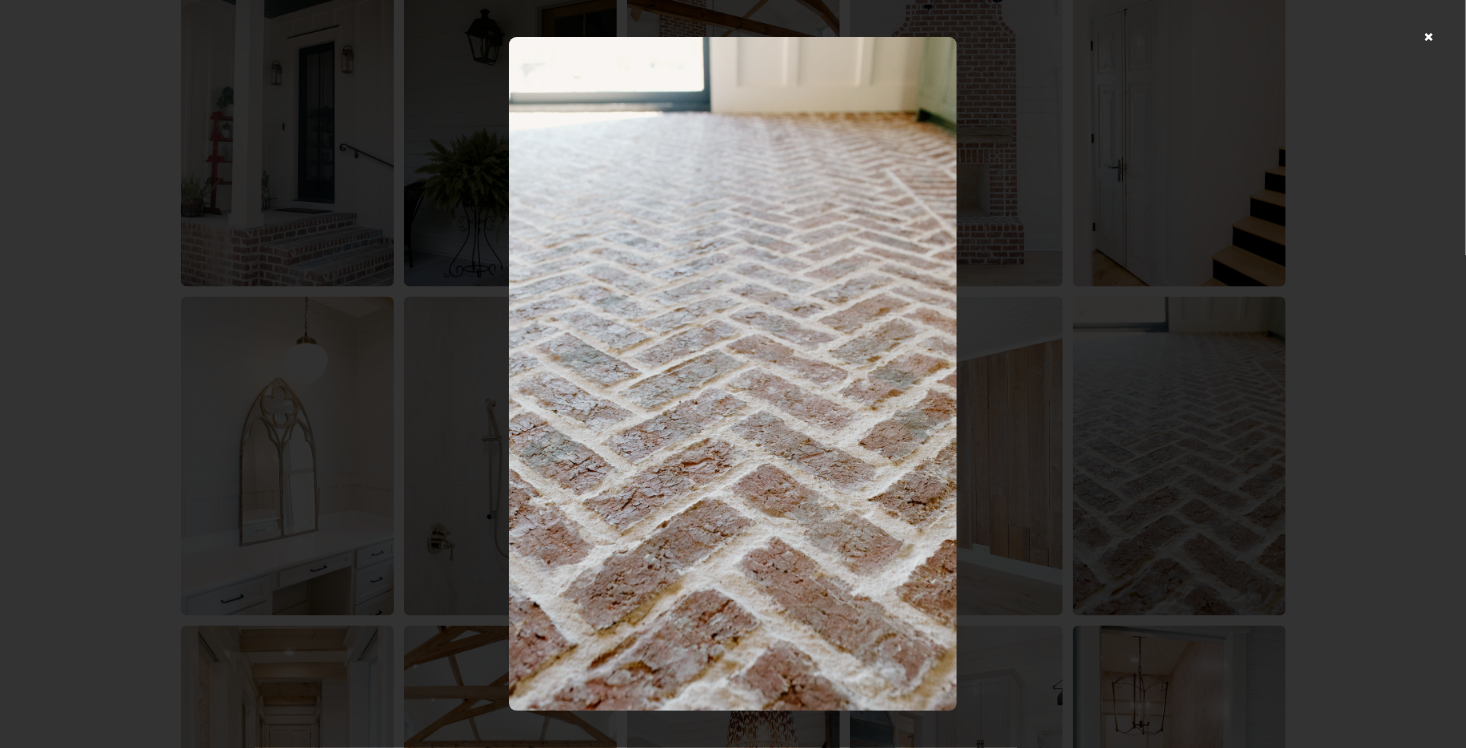 click at bounding box center [733, 374] 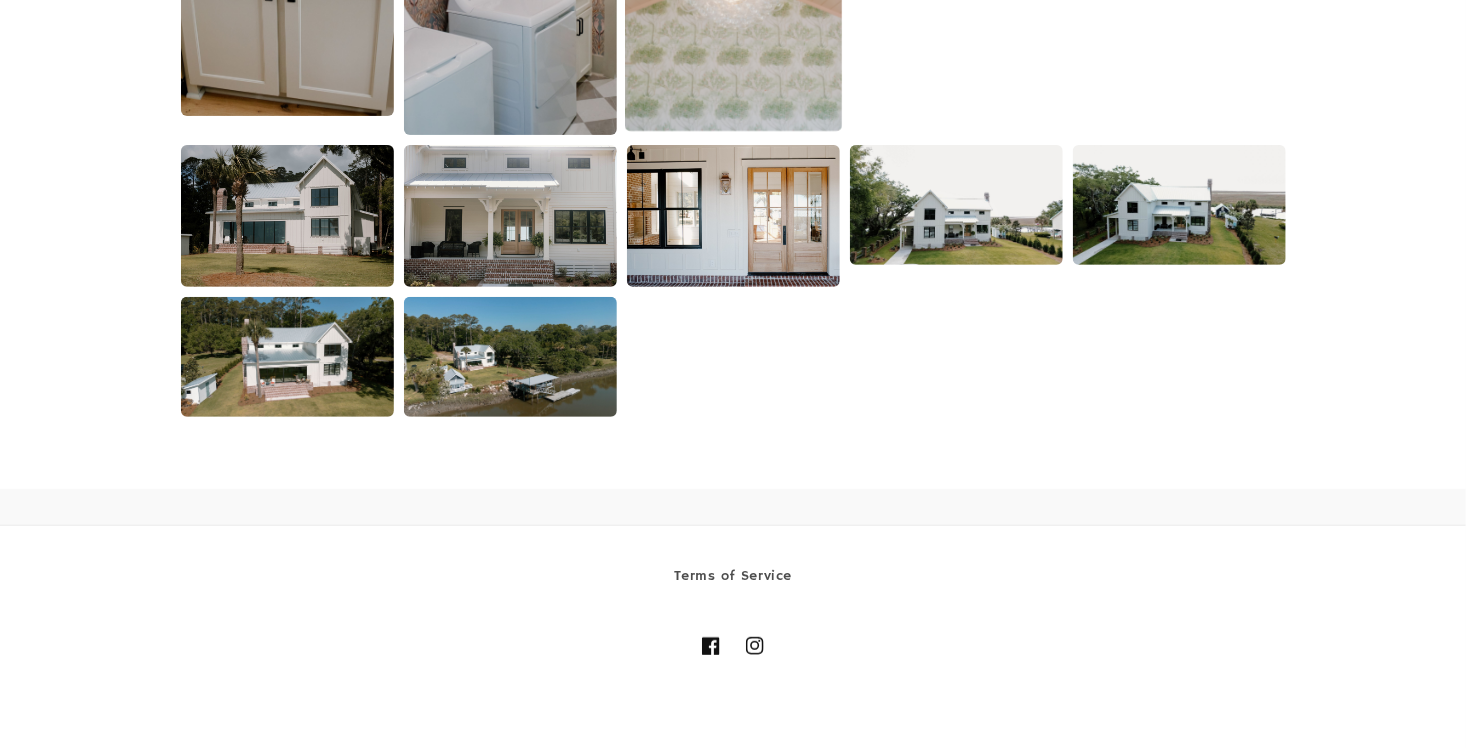 scroll, scrollTop: 3900, scrollLeft: 0, axis: vertical 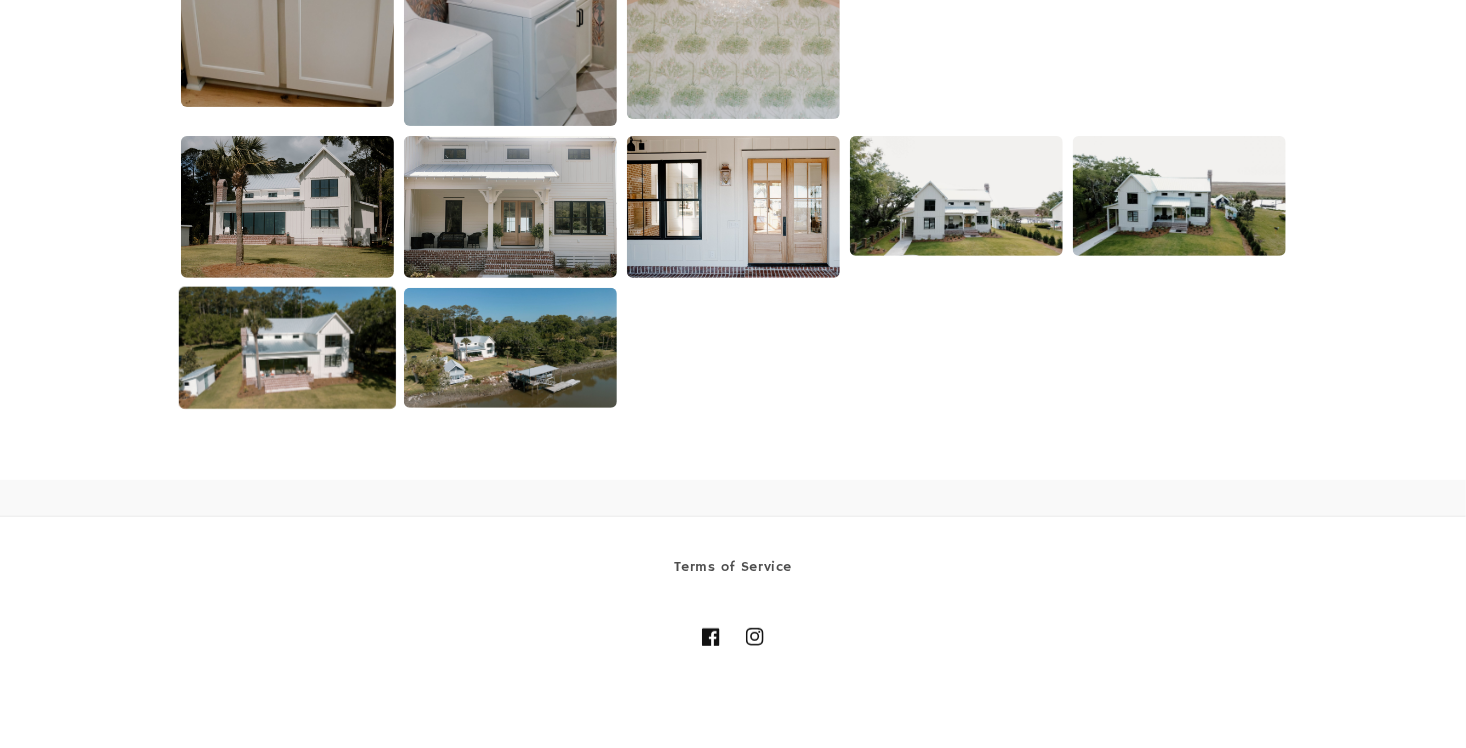click at bounding box center (286, 348) 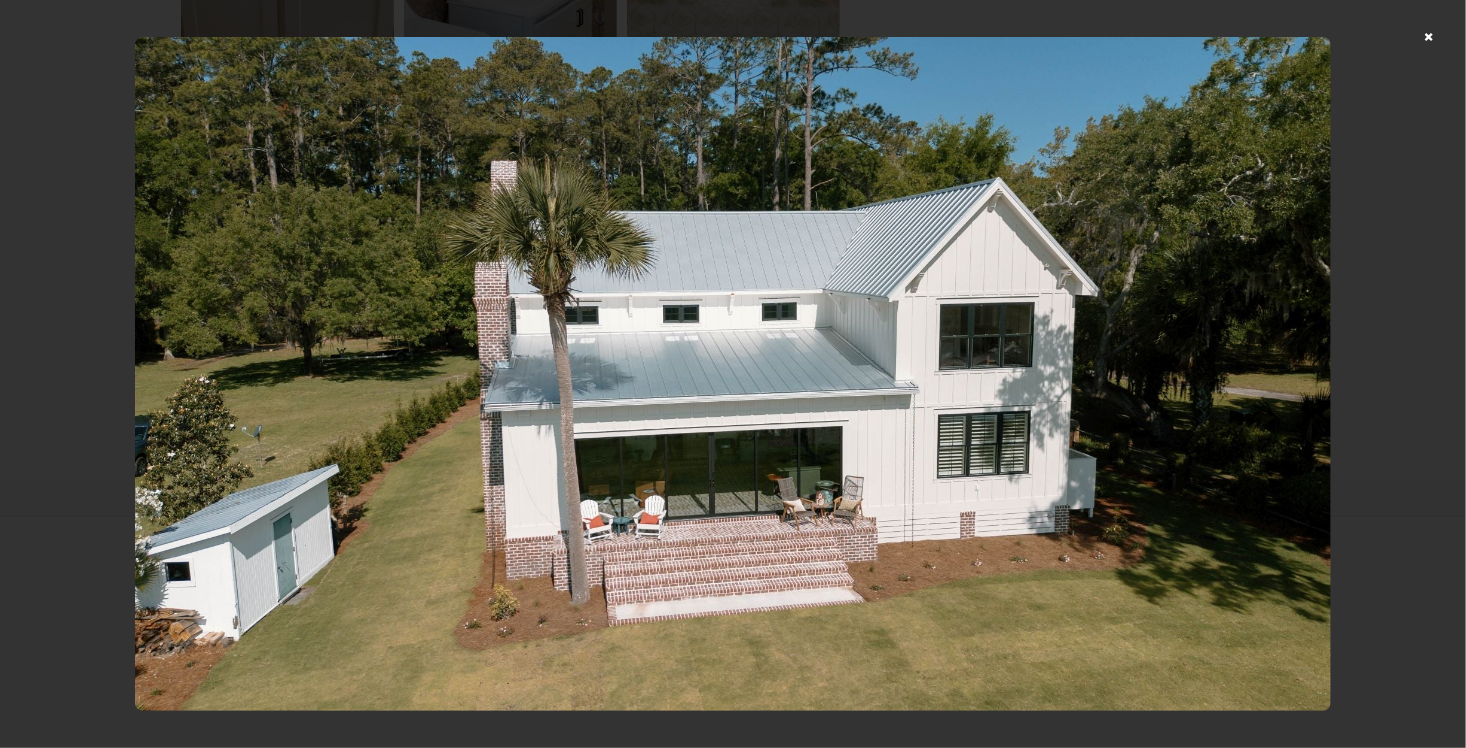 click at bounding box center [733, 374] 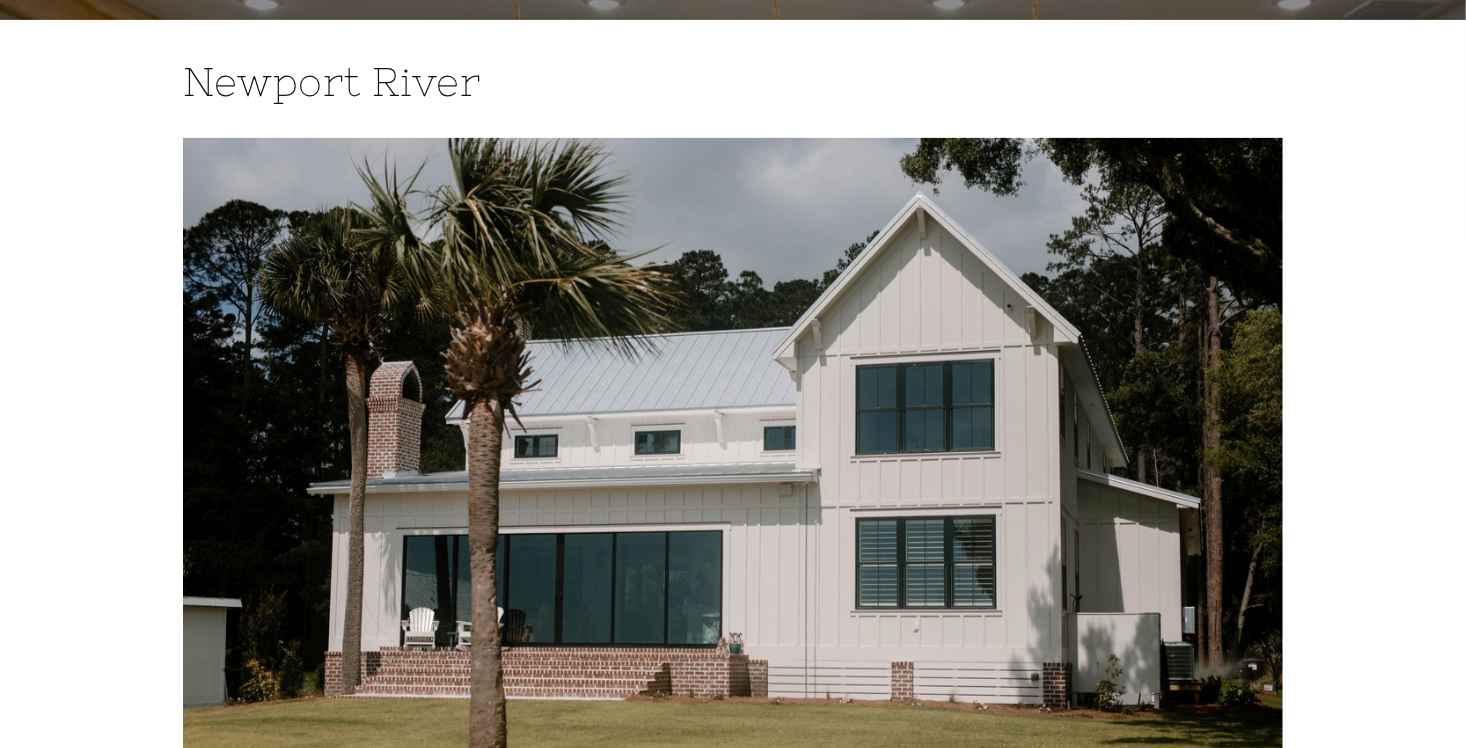 scroll, scrollTop: 0, scrollLeft: 0, axis: both 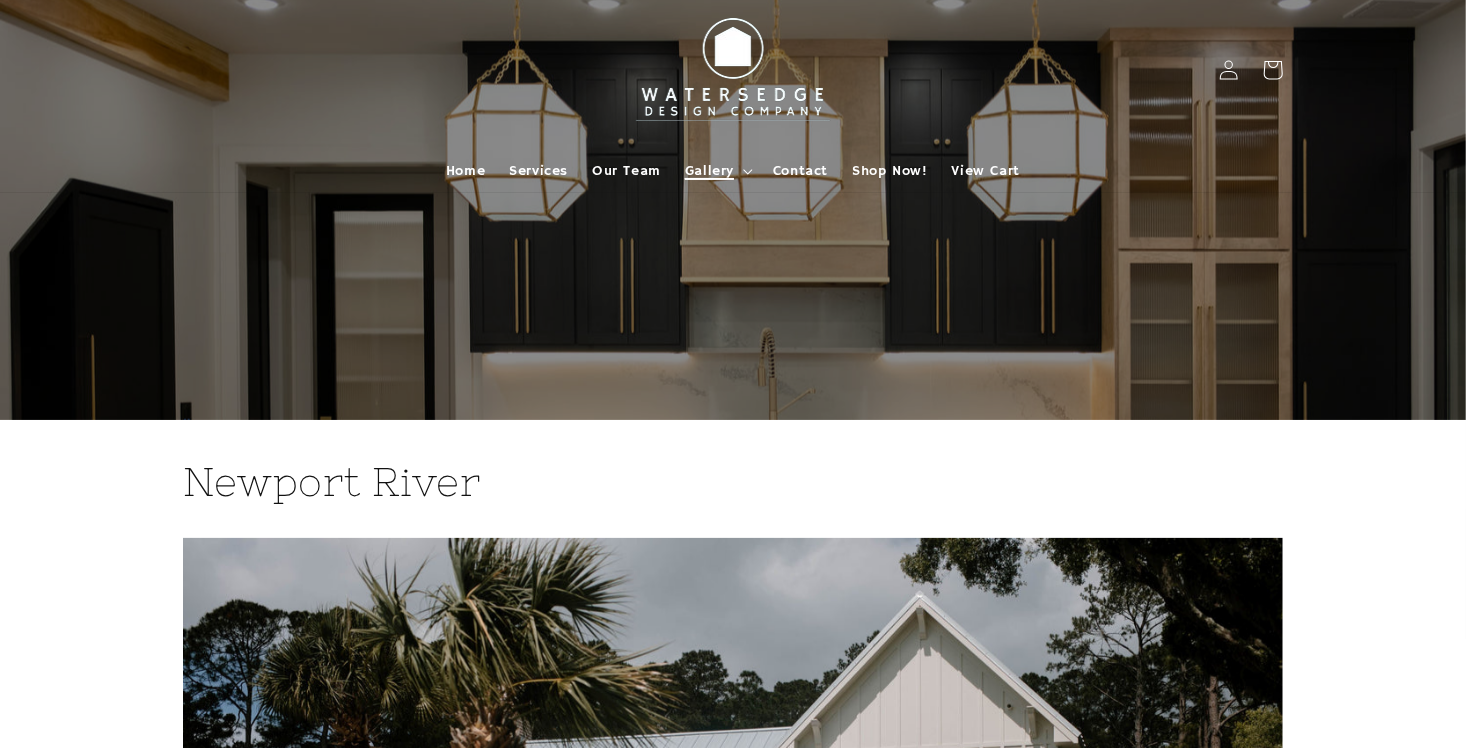click on "Gallery" at bounding box center (709, 171) 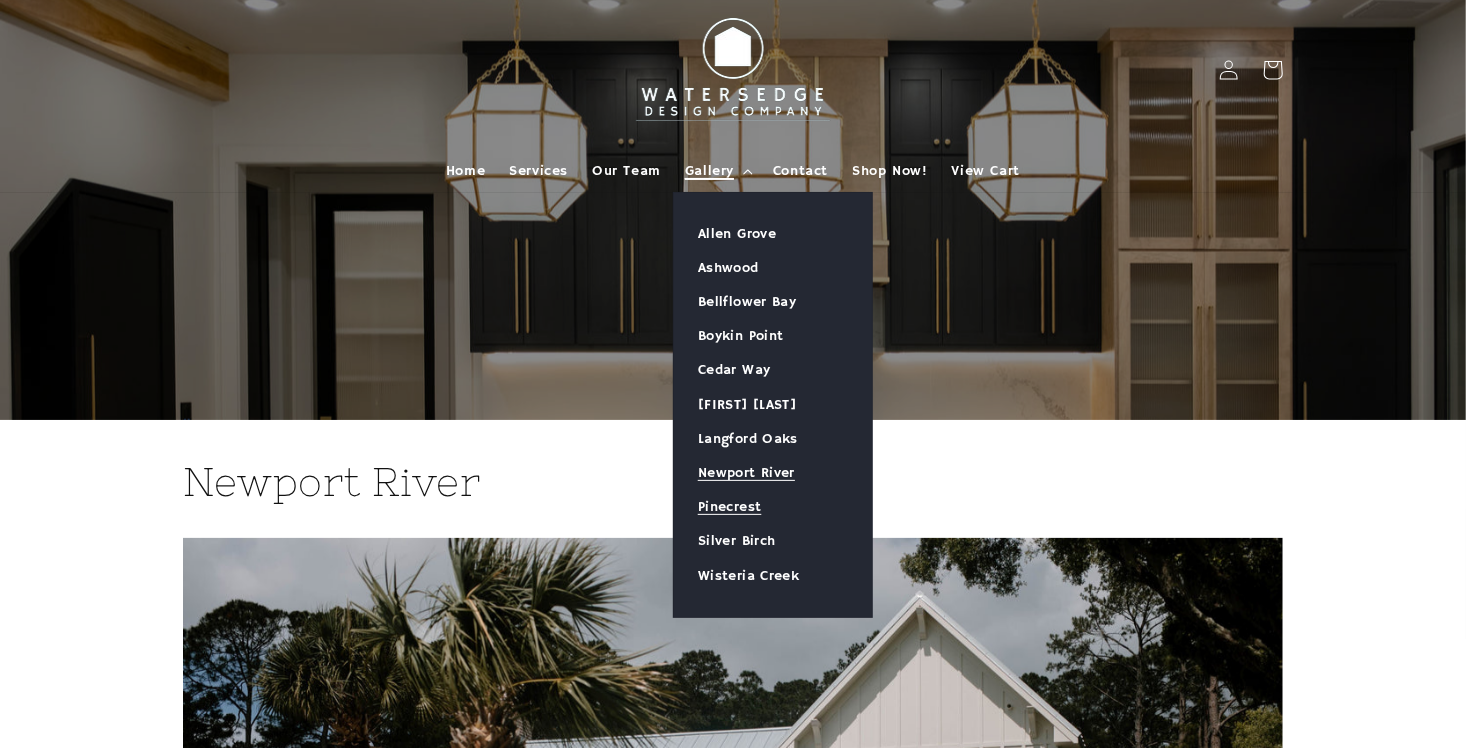click on "Pinecrest" at bounding box center (773, 507) 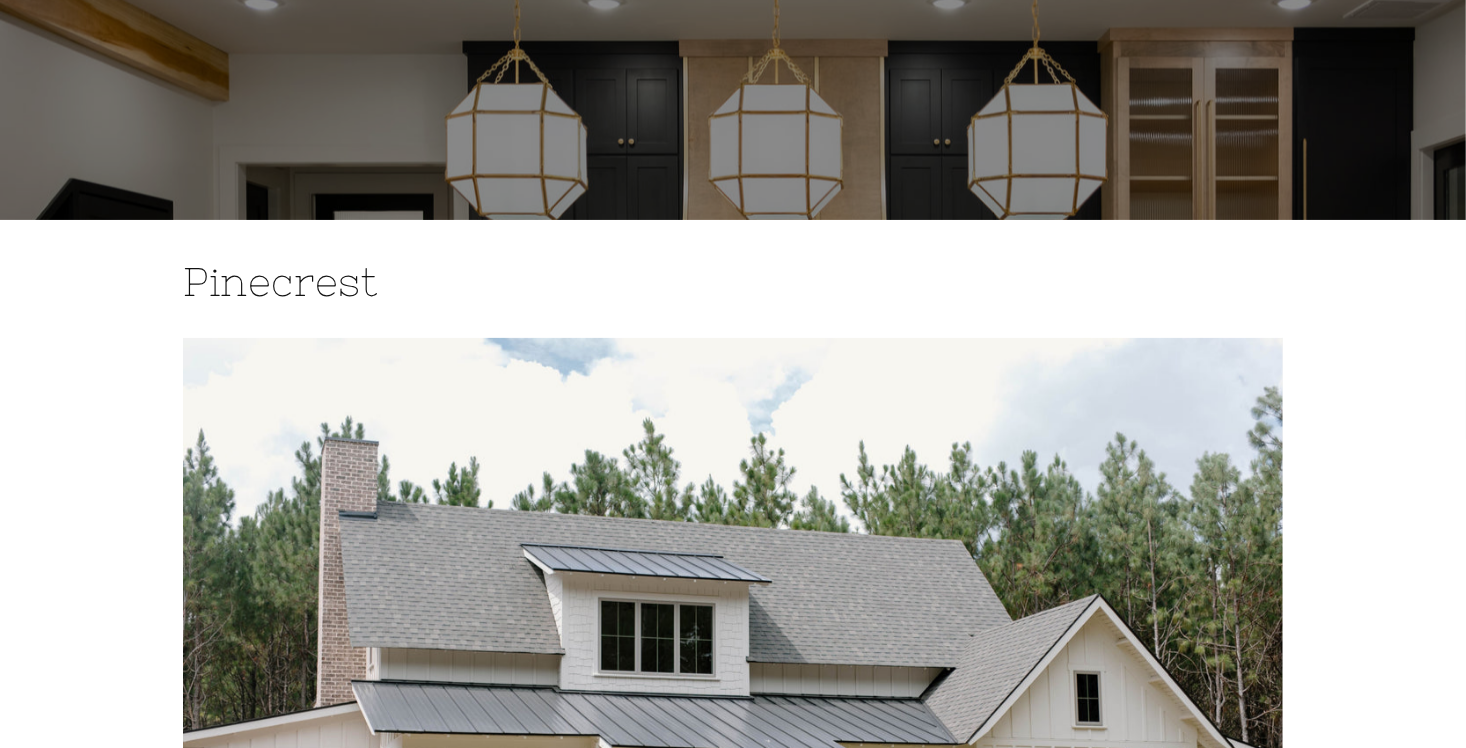 scroll, scrollTop: 0, scrollLeft: 0, axis: both 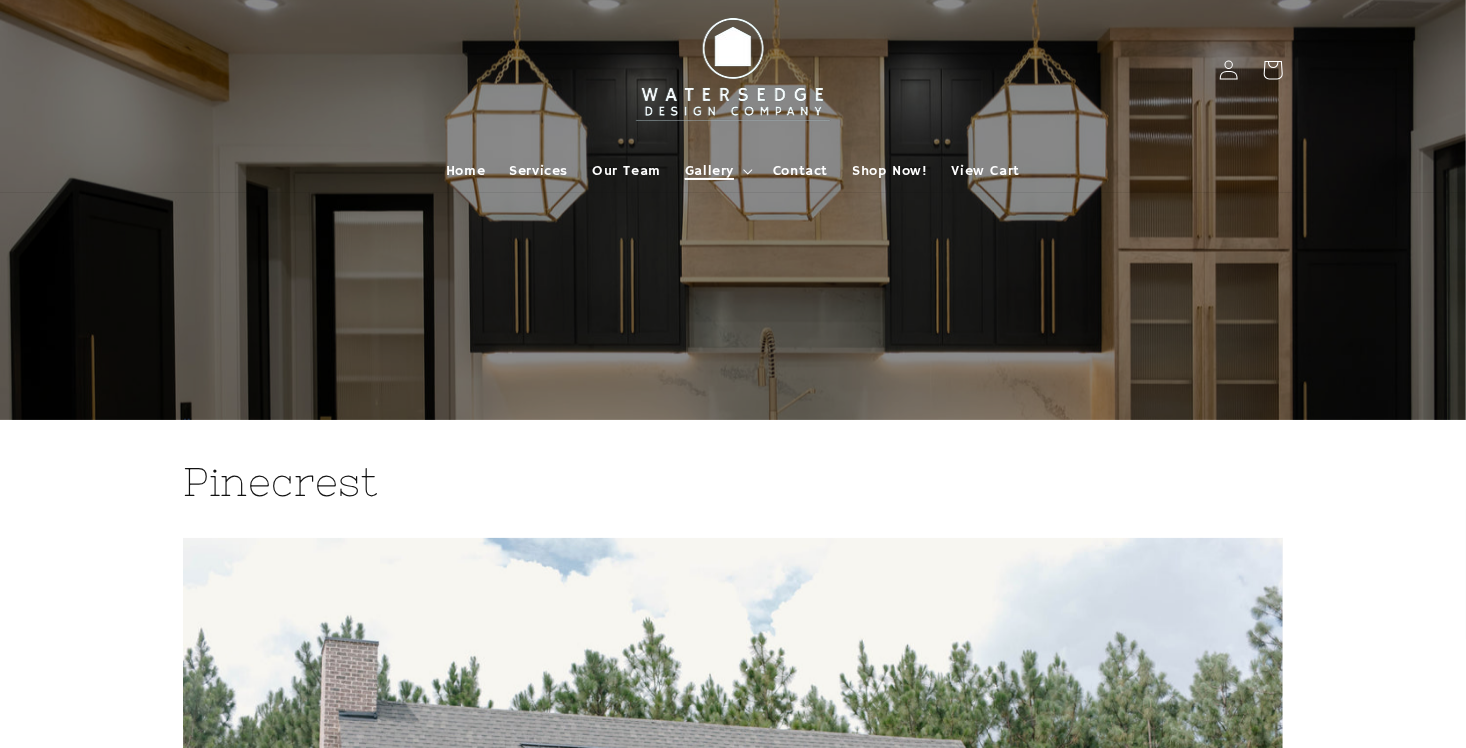 click on "Gallery" at bounding box center [709, 171] 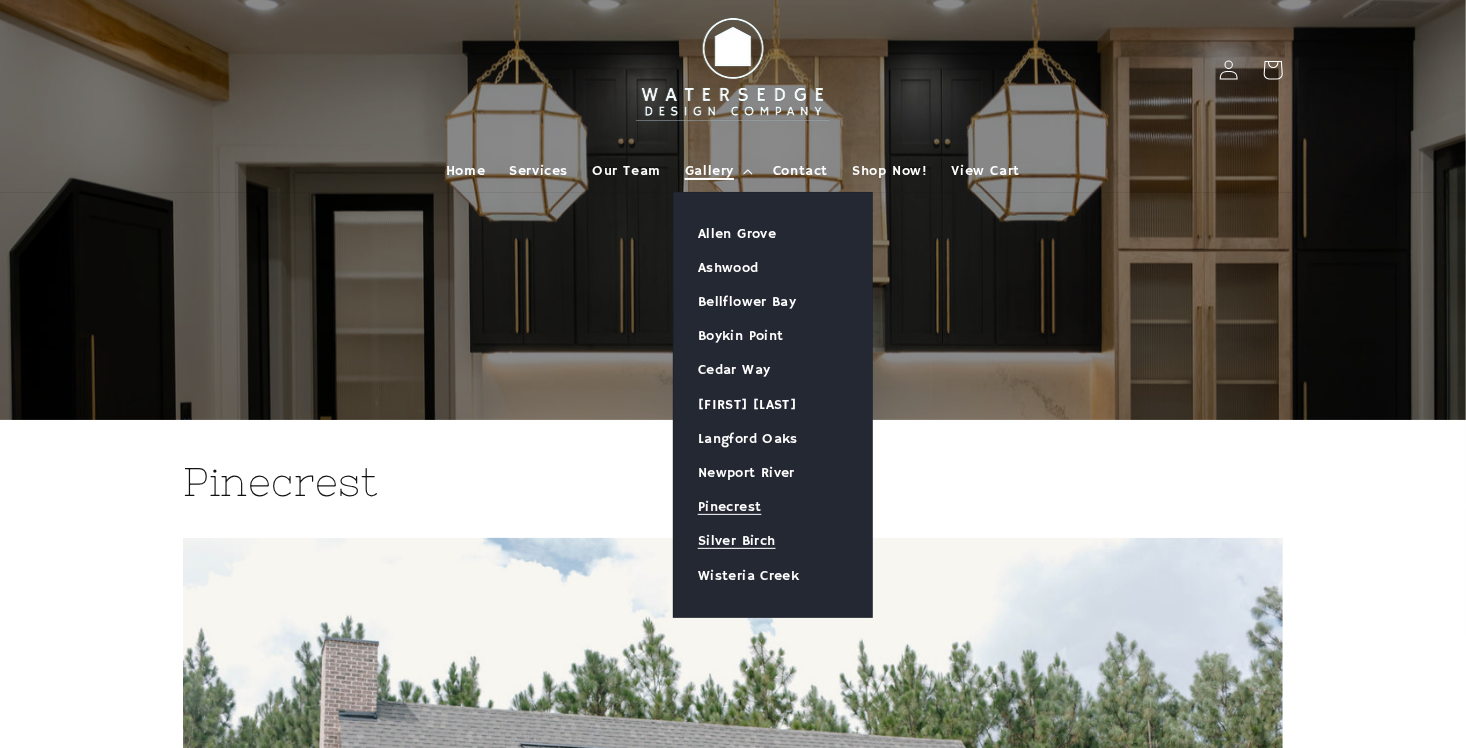 click on "Silver Birch" at bounding box center (773, 541) 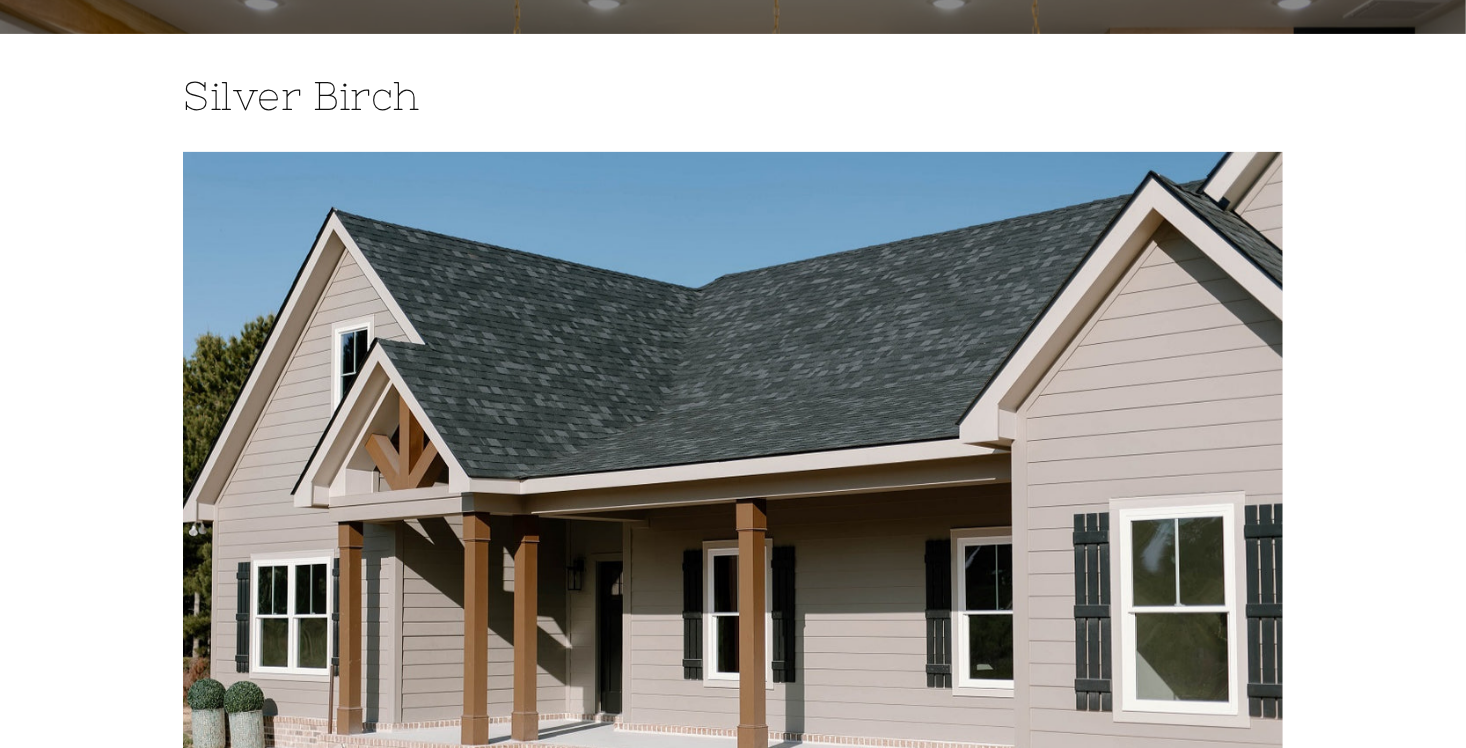 scroll, scrollTop: 80, scrollLeft: 0, axis: vertical 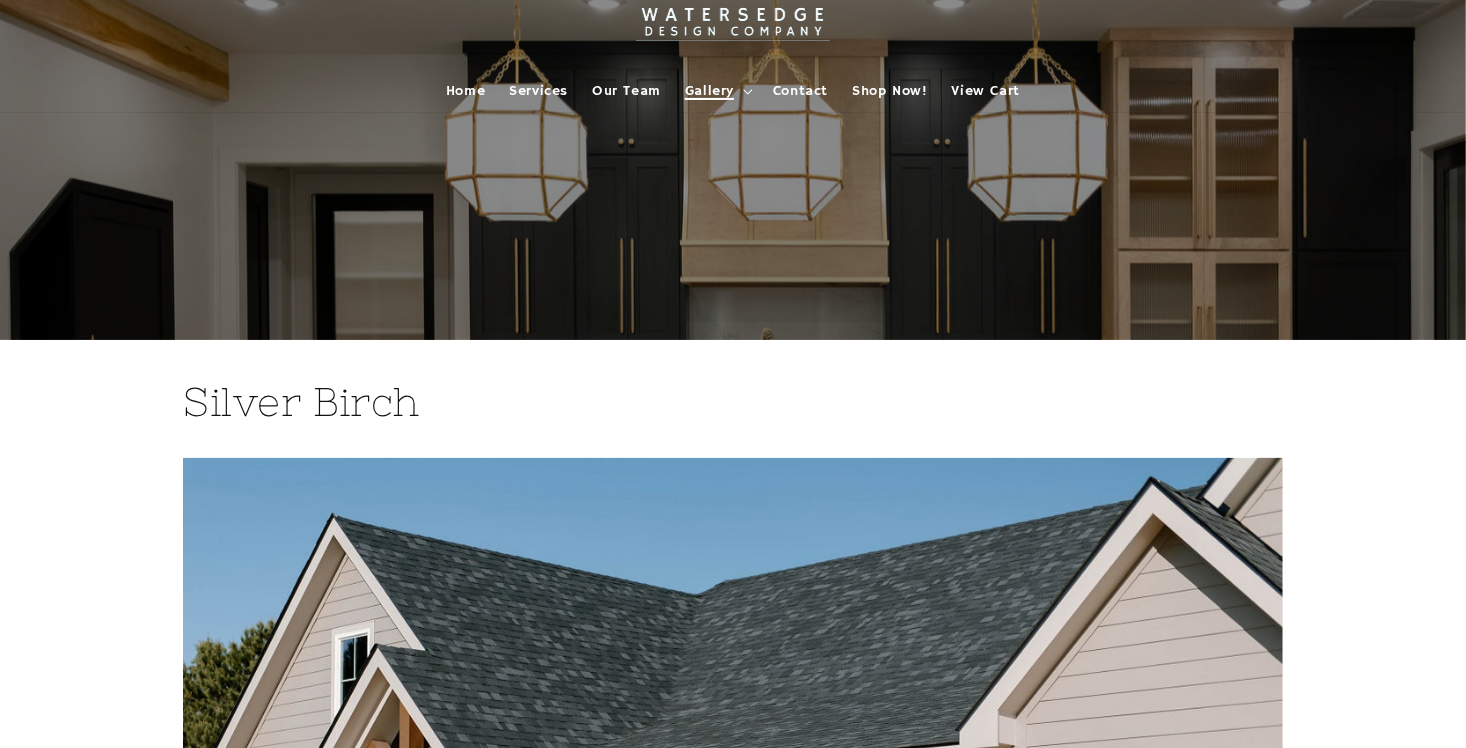 click on "Gallery" at bounding box center [709, 91] 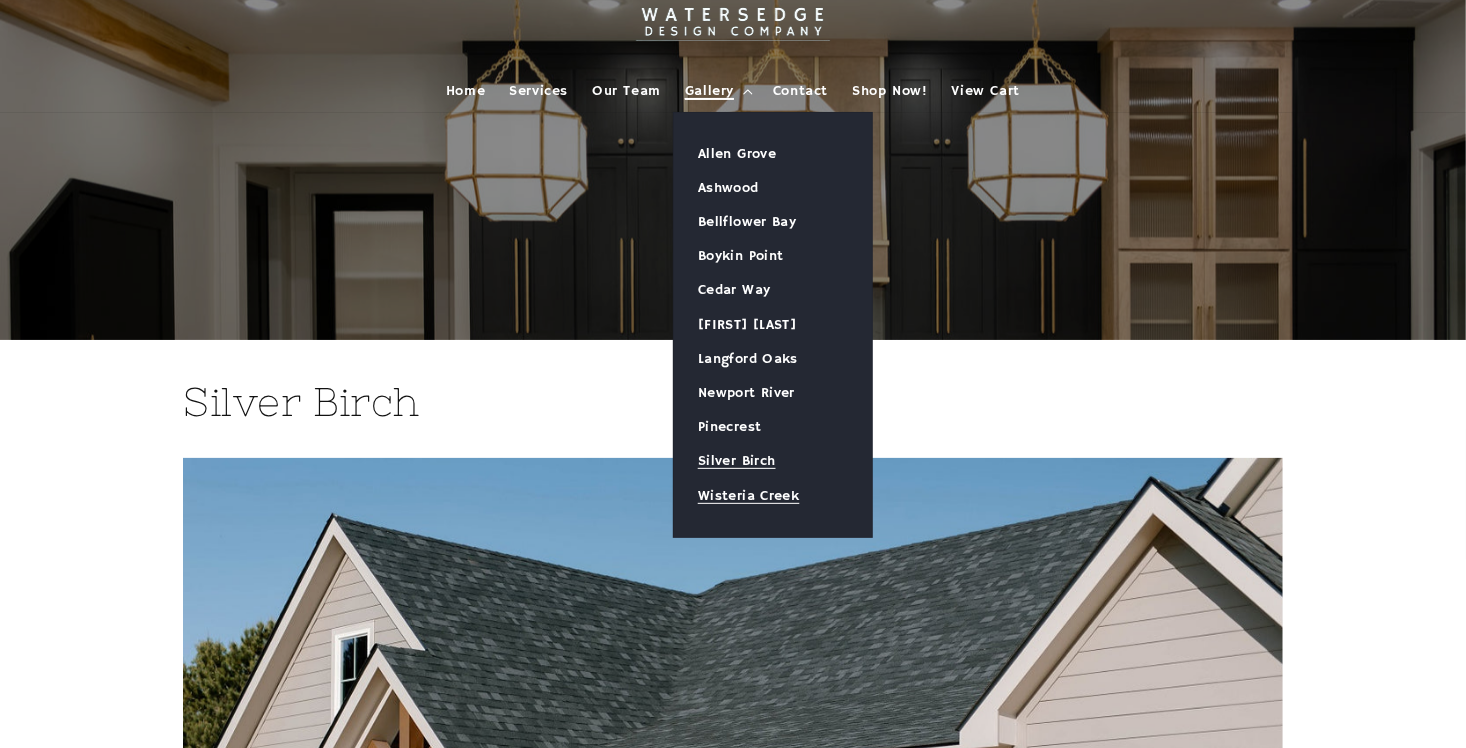 click on "Wisteria Creek" at bounding box center (773, 496) 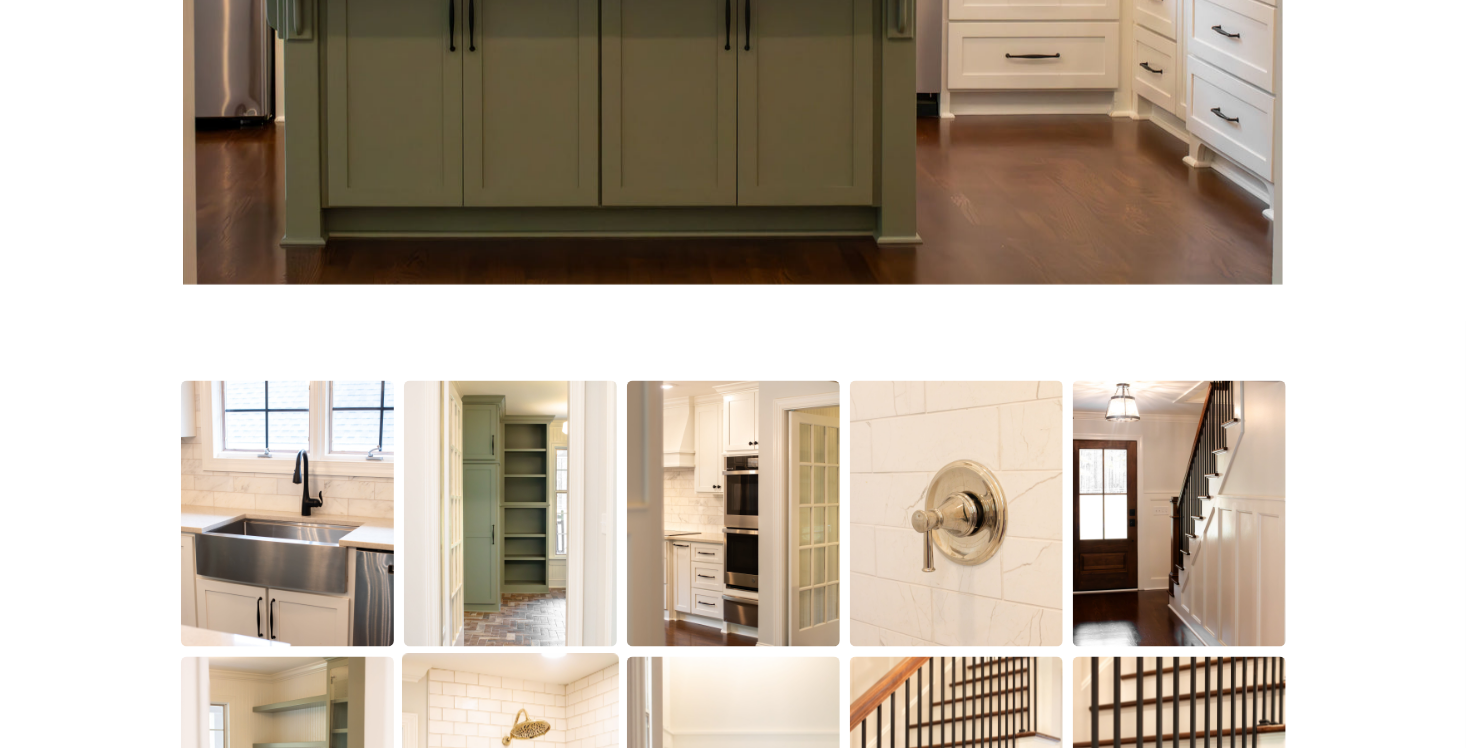 scroll, scrollTop: 1300, scrollLeft: 0, axis: vertical 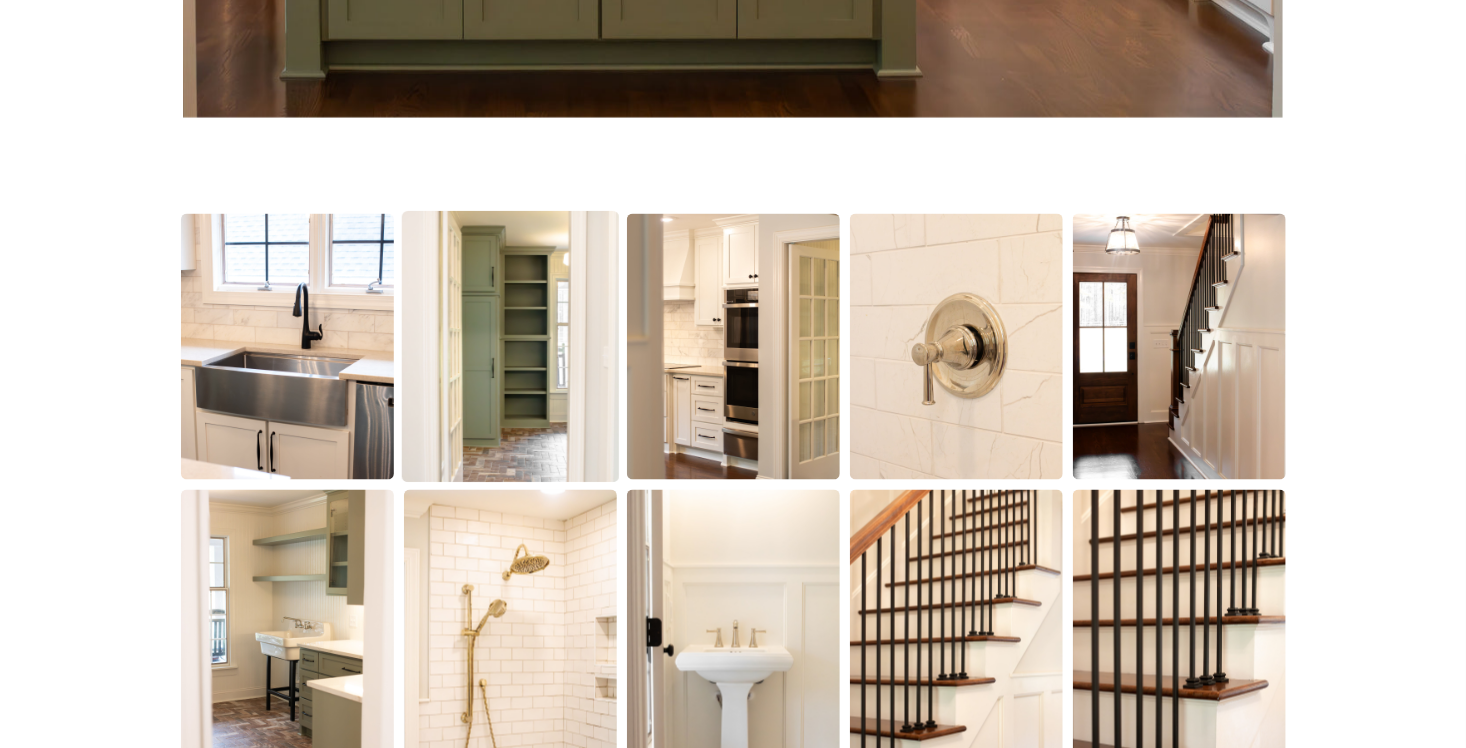 click at bounding box center [509, 347] 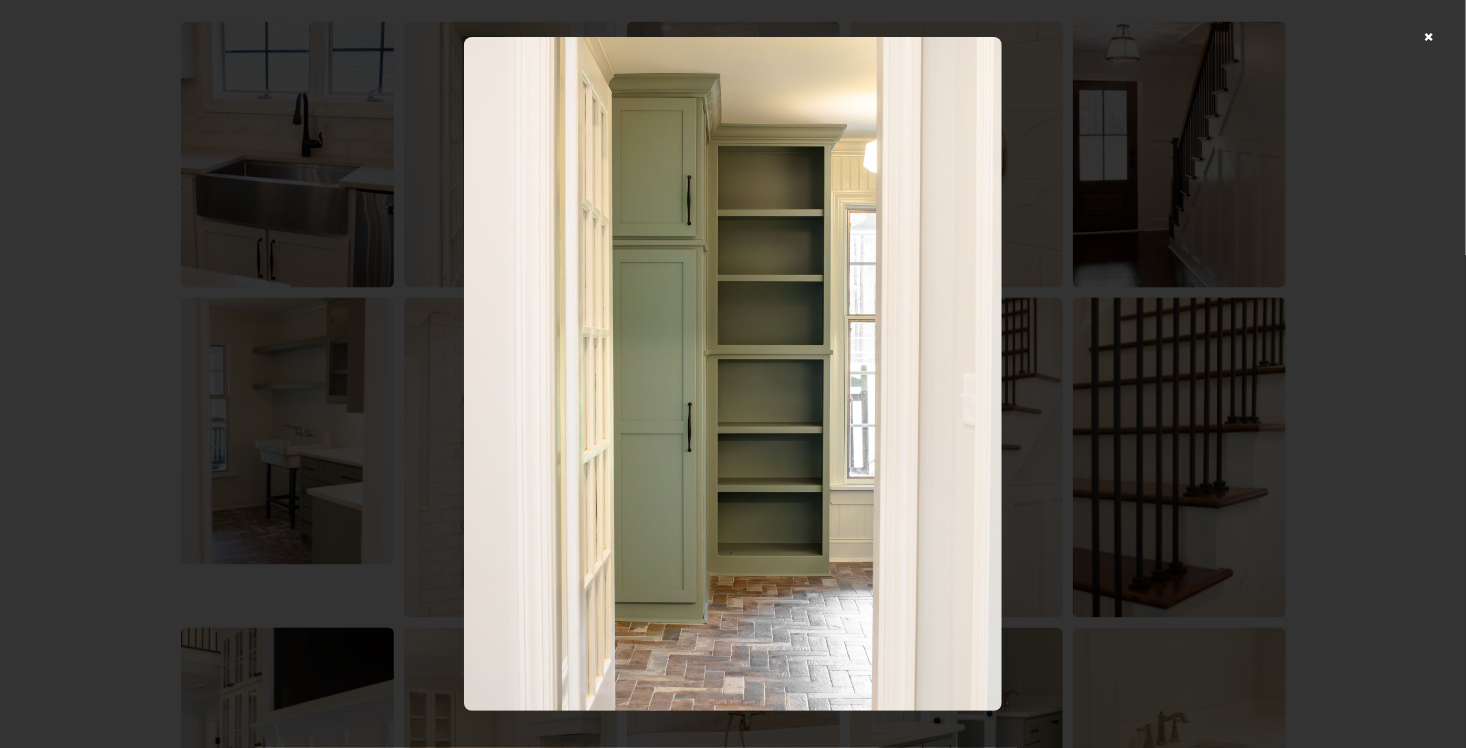 scroll, scrollTop: 1500, scrollLeft: 0, axis: vertical 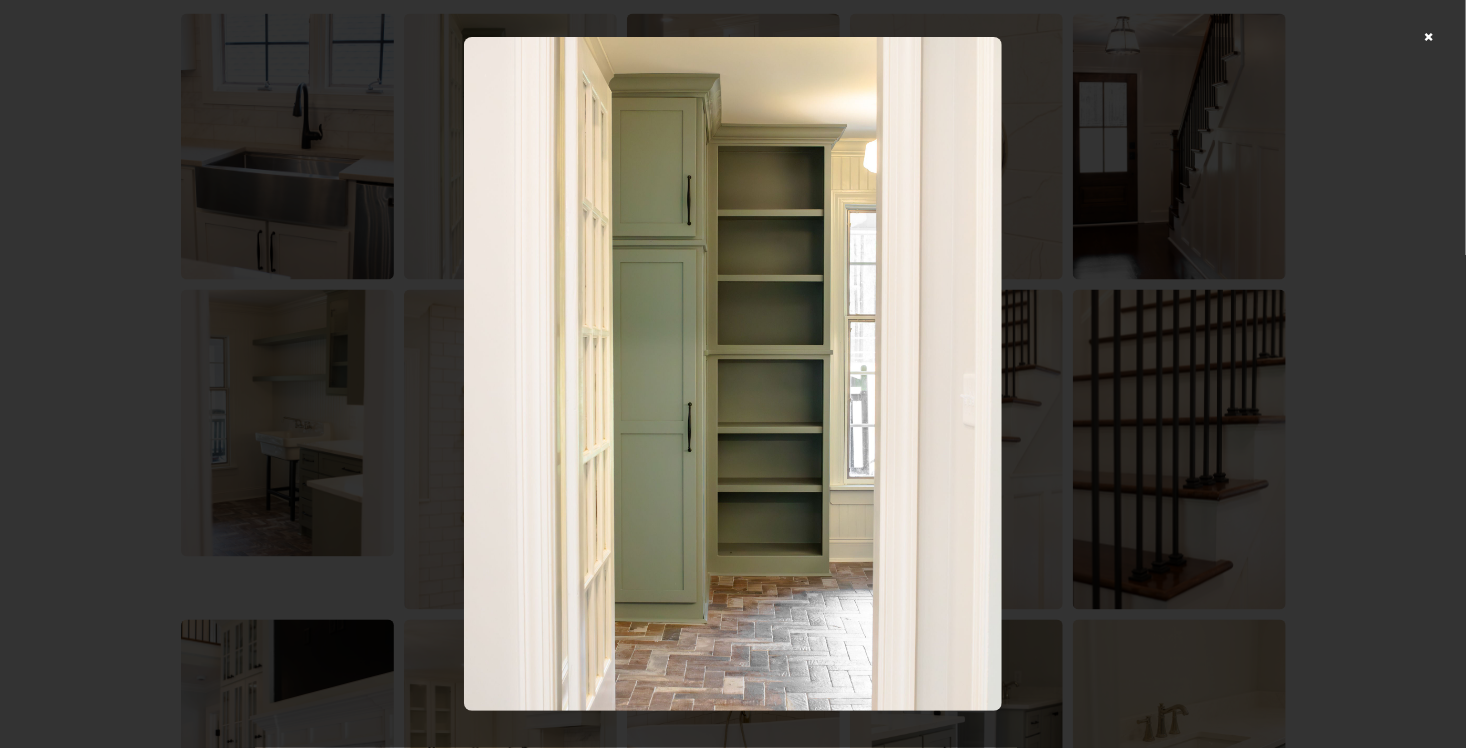 click at bounding box center [733, 374] 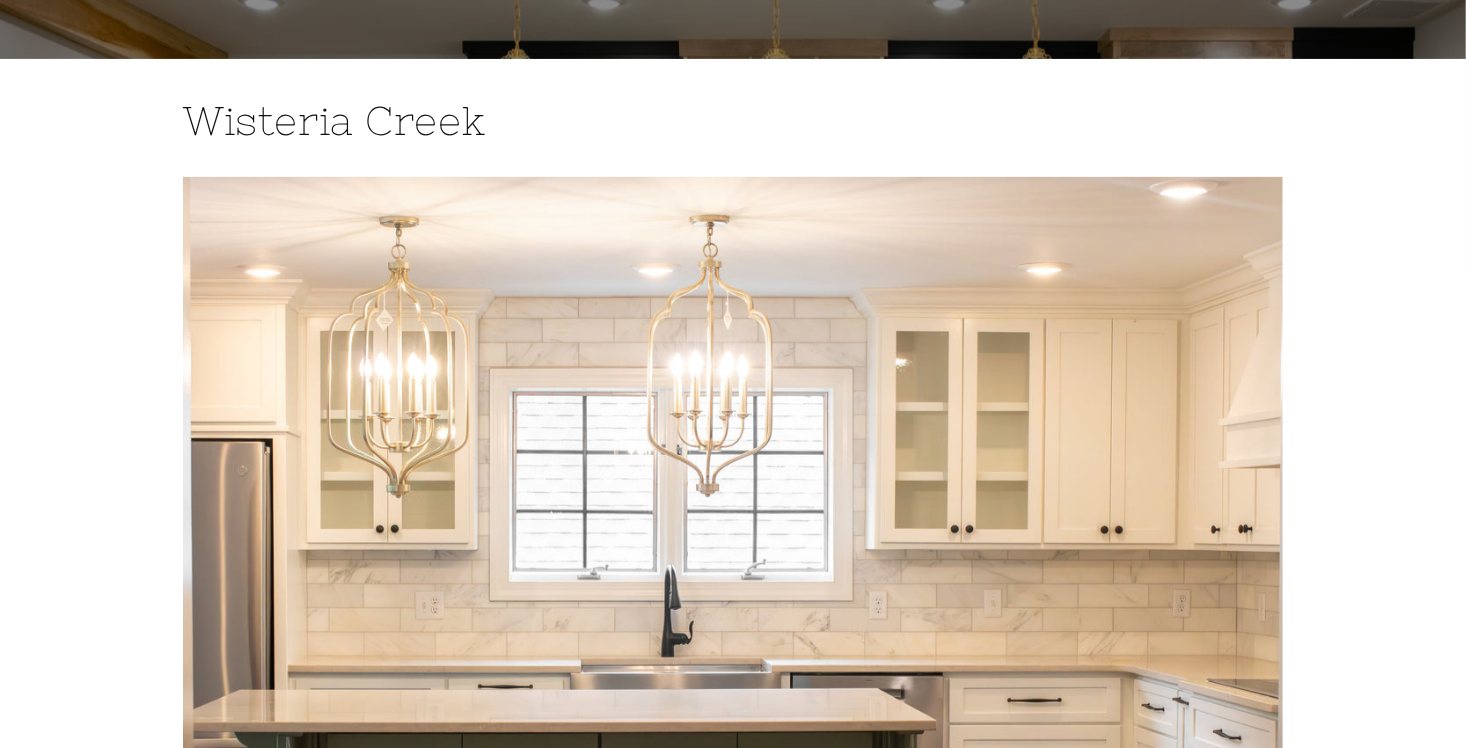 scroll, scrollTop: 0, scrollLeft: 0, axis: both 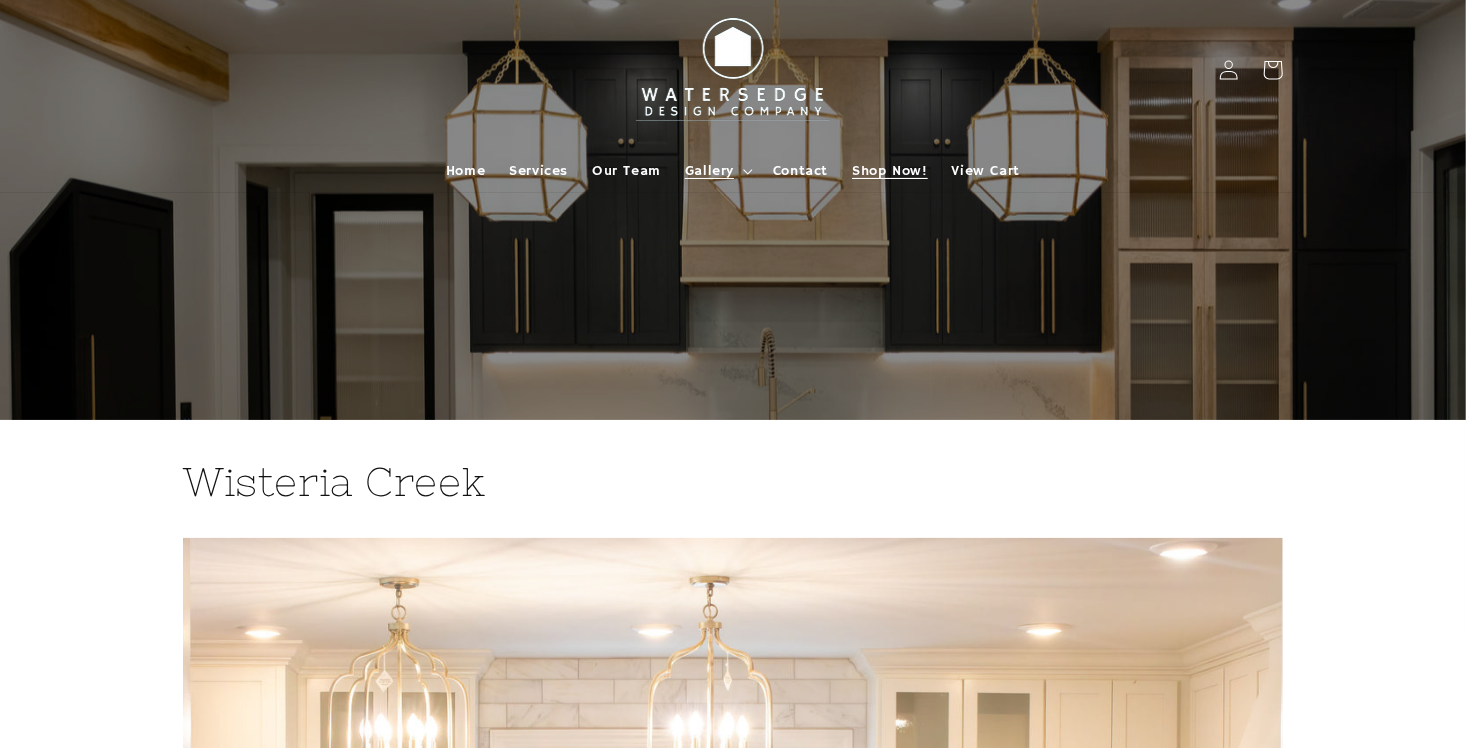 click on "Shop Now!" at bounding box center [889, 171] 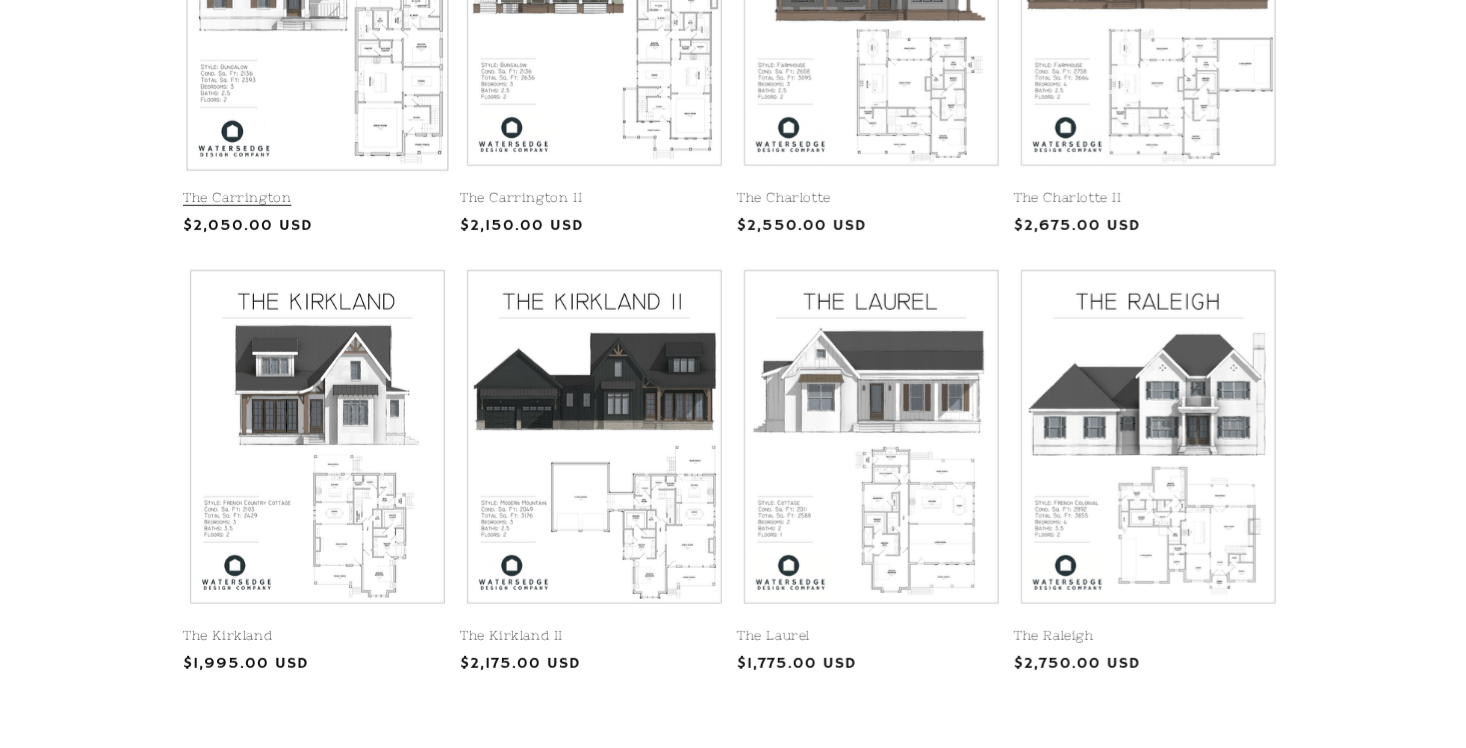 scroll, scrollTop: 700, scrollLeft: 0, axis: vertical 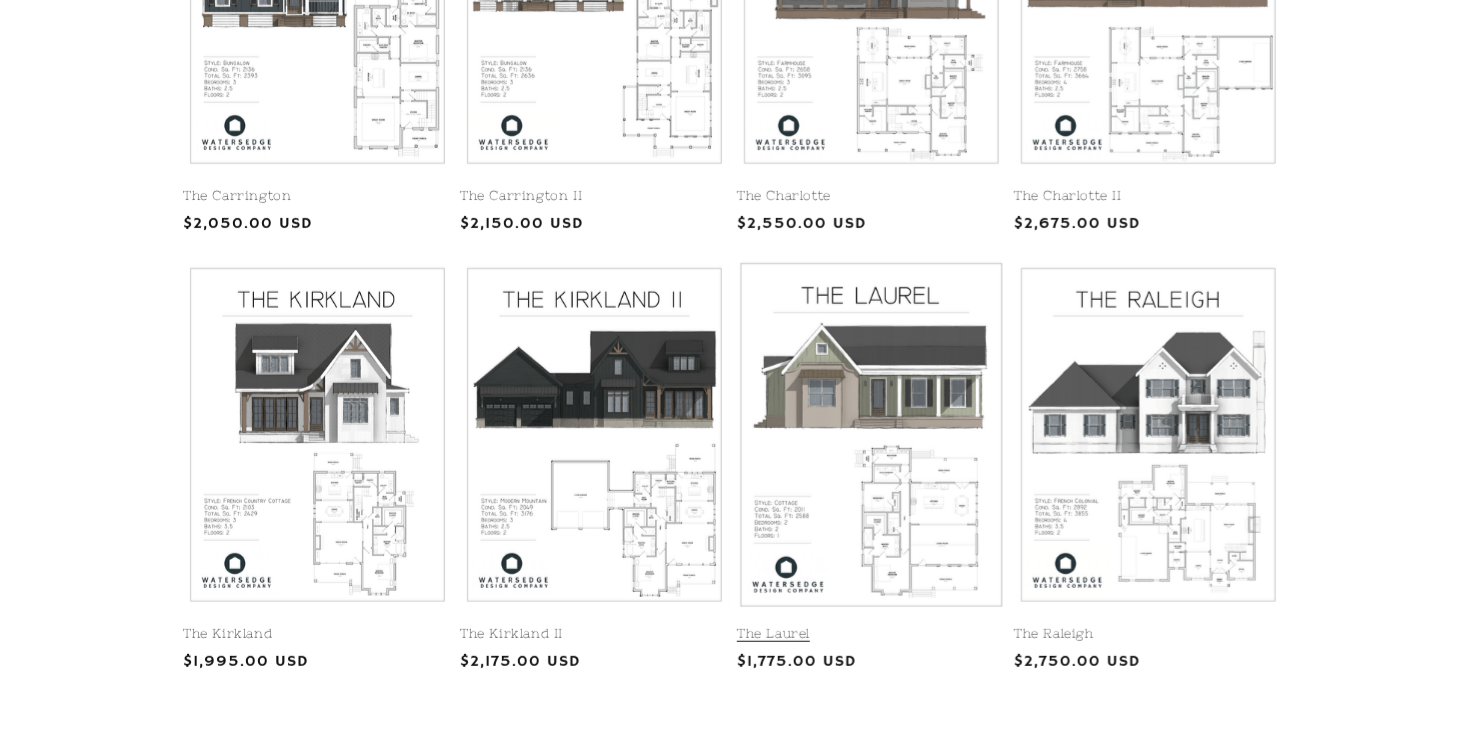 click on "The Laurel" at bounding box center [871, 634] 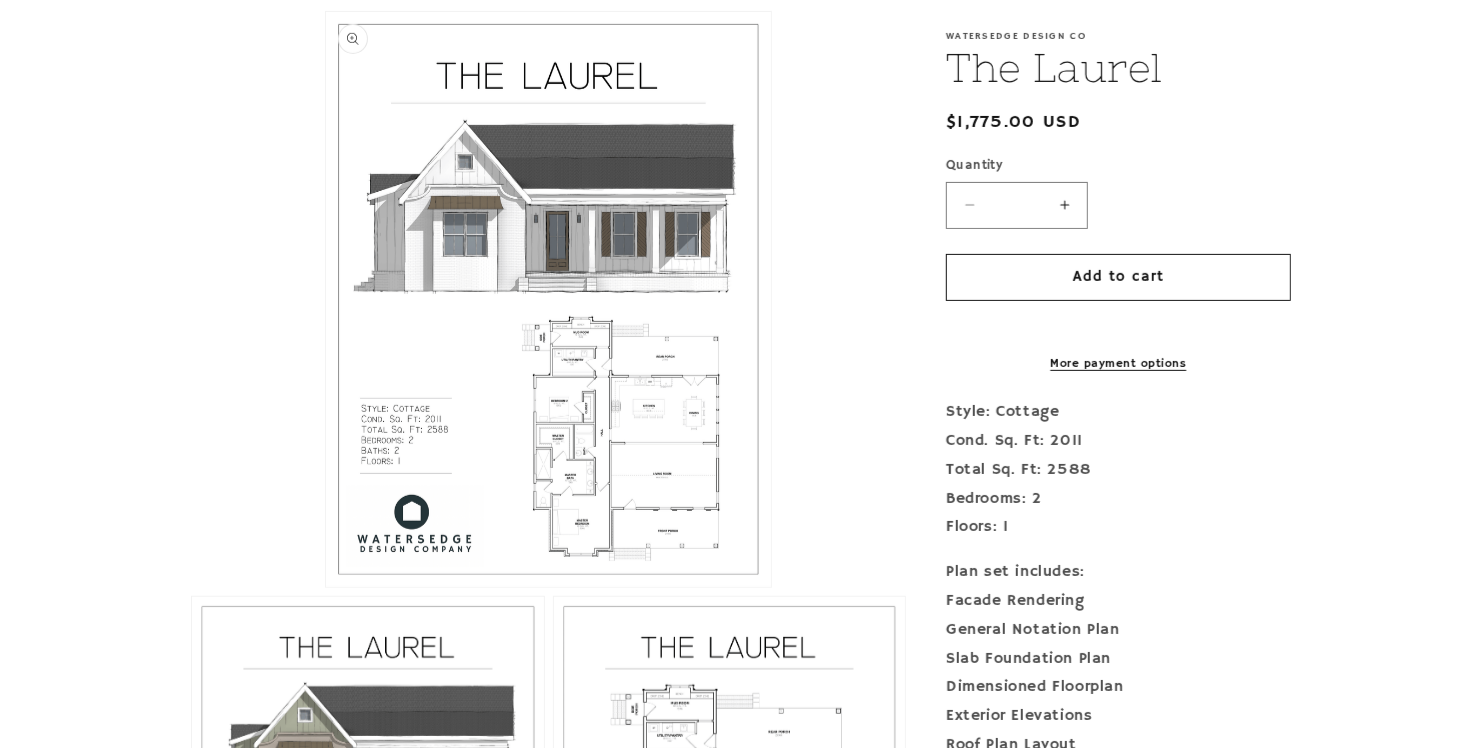scroll, scrollTop: 500, scrollLeft: 0, axis: vertical 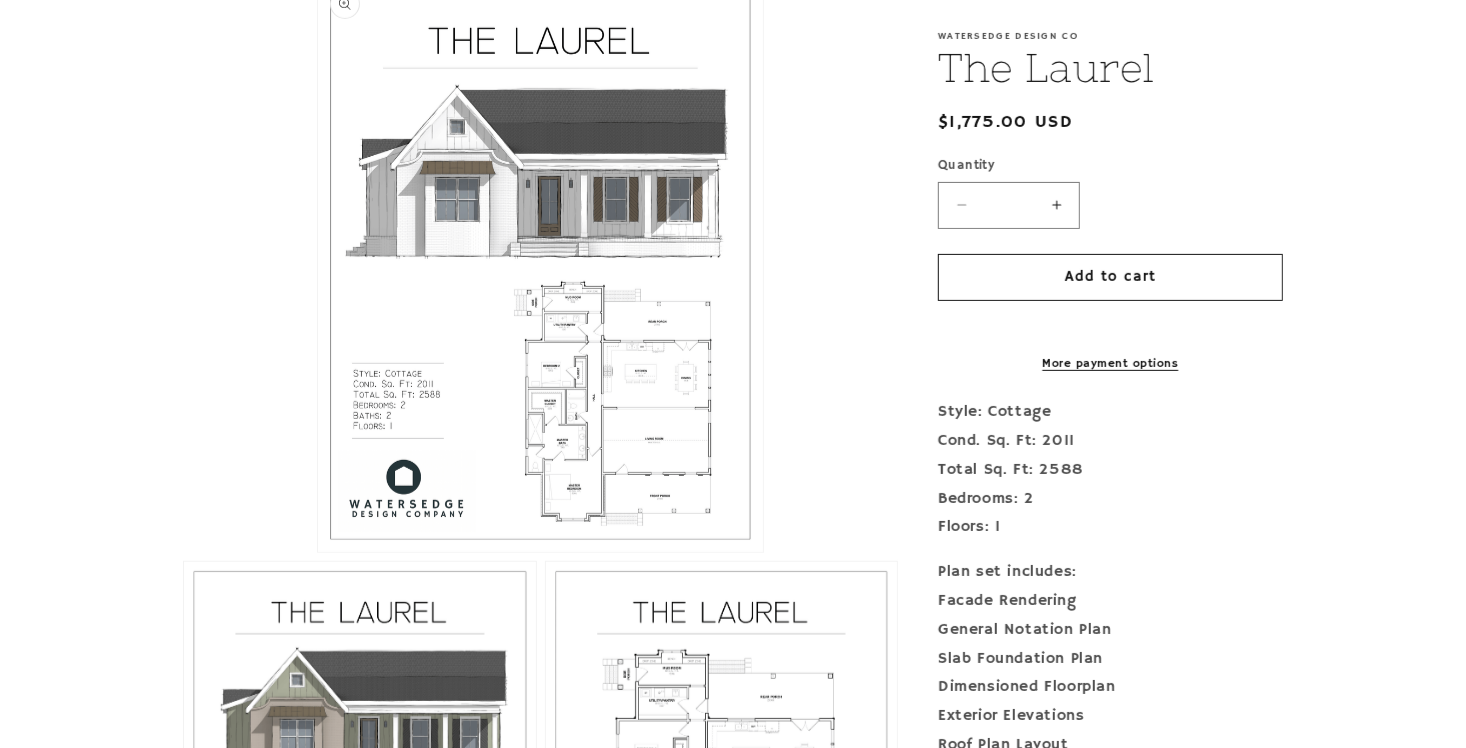 click on "Open media 1 in modal" at bounding box center [318, 552] 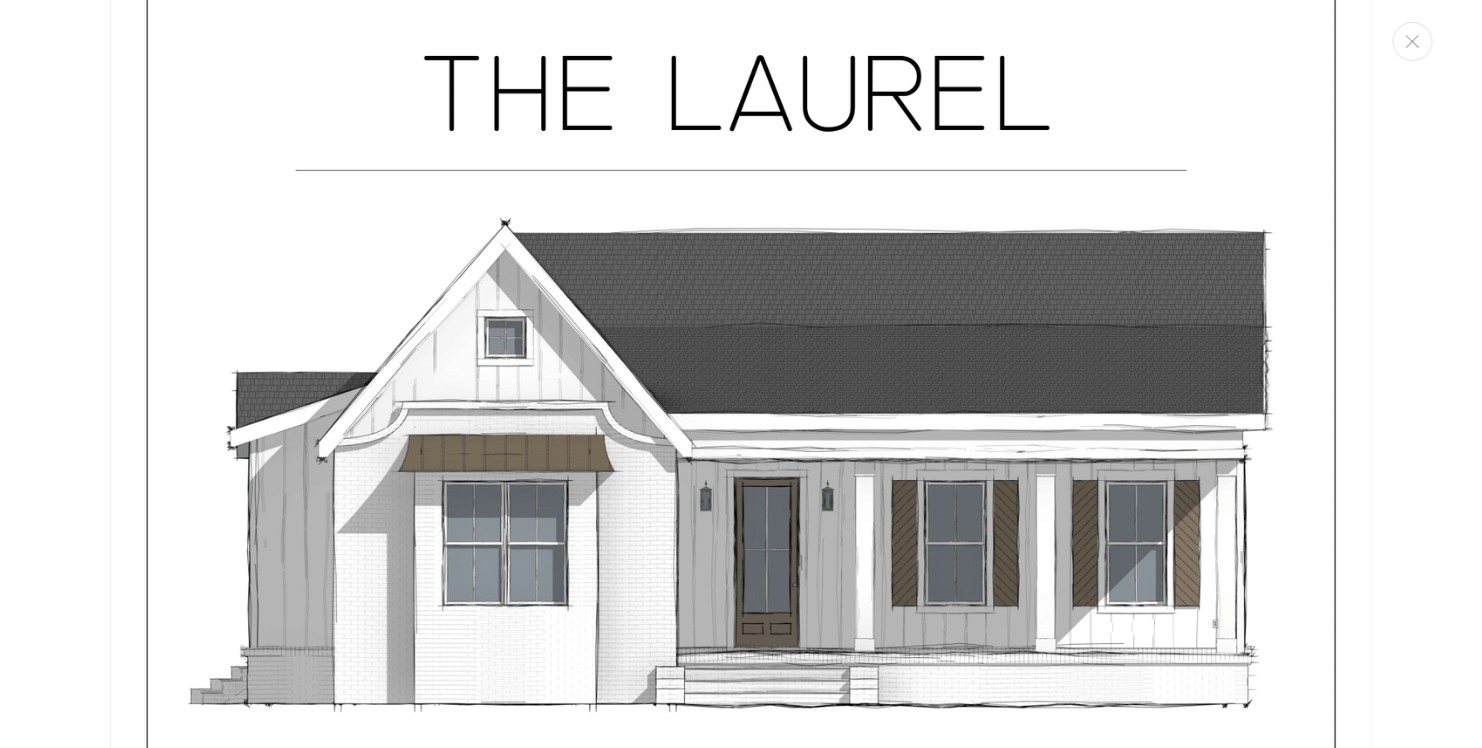 scroll, scrollTop: 0, scrollLeft: 0, axis: both 